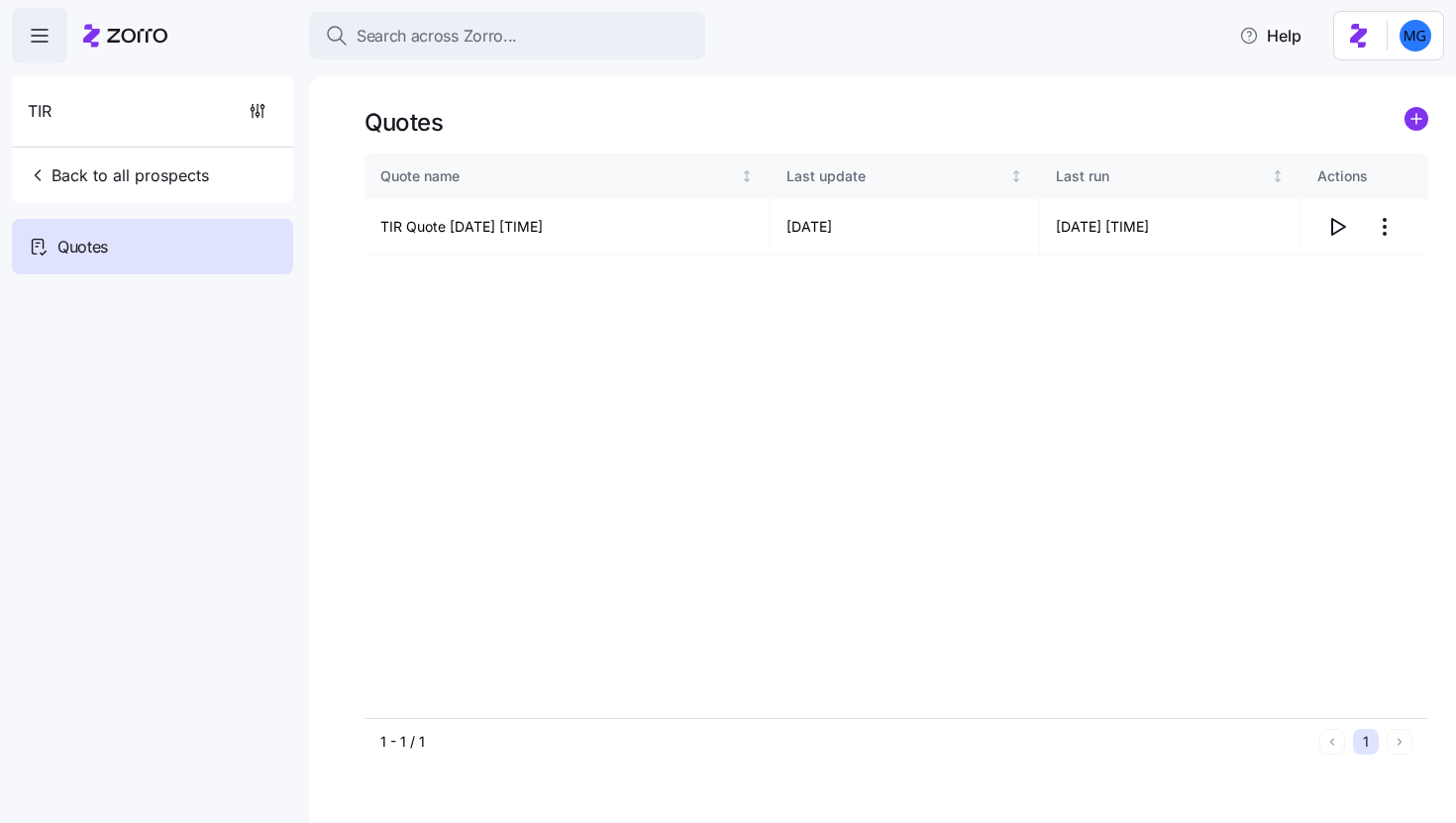 scroll, scrollTop: 0, scrollLeft: 0, axis: both 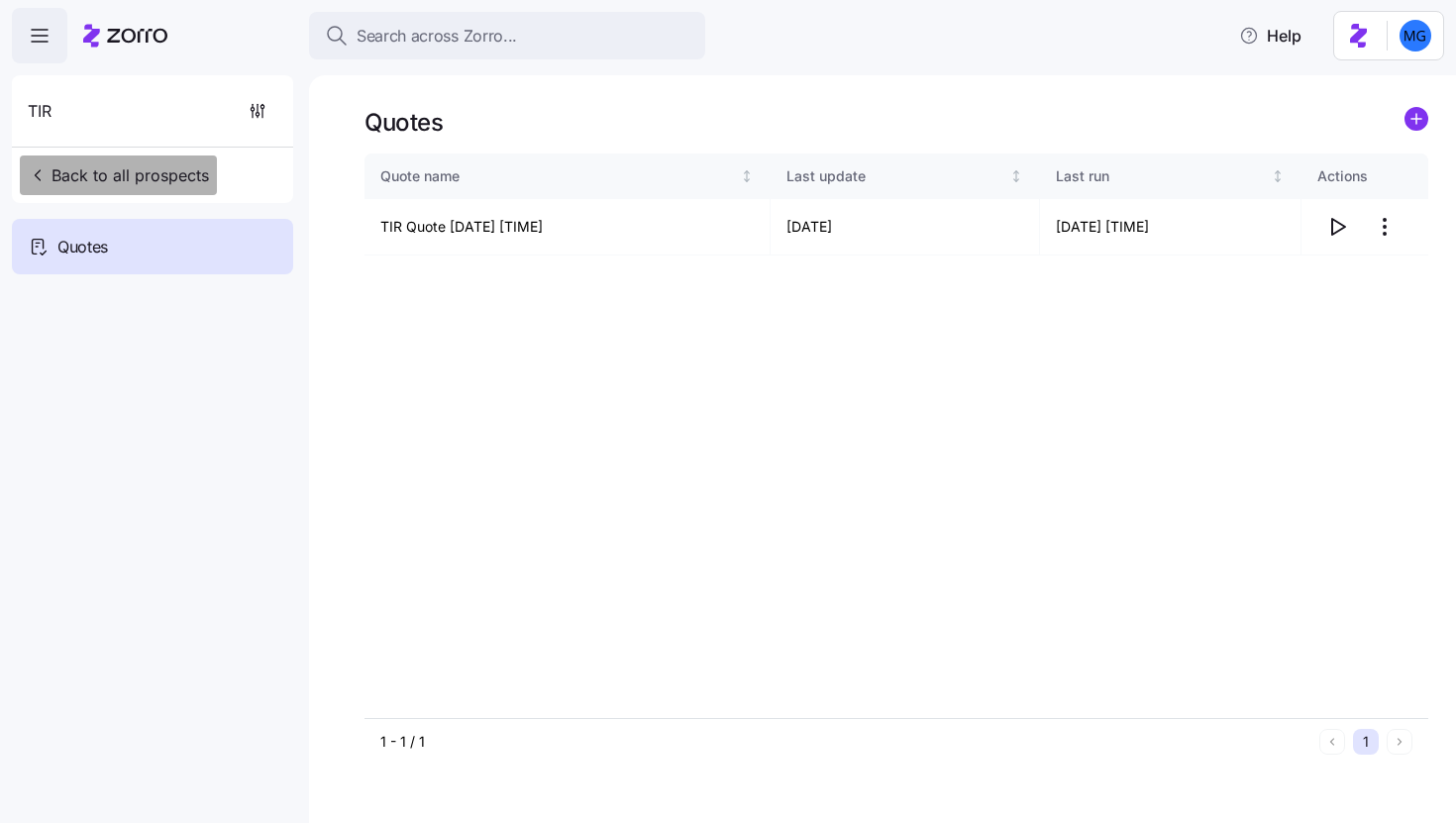 click on "Back to all prospects" at bounding box center [118, 175] 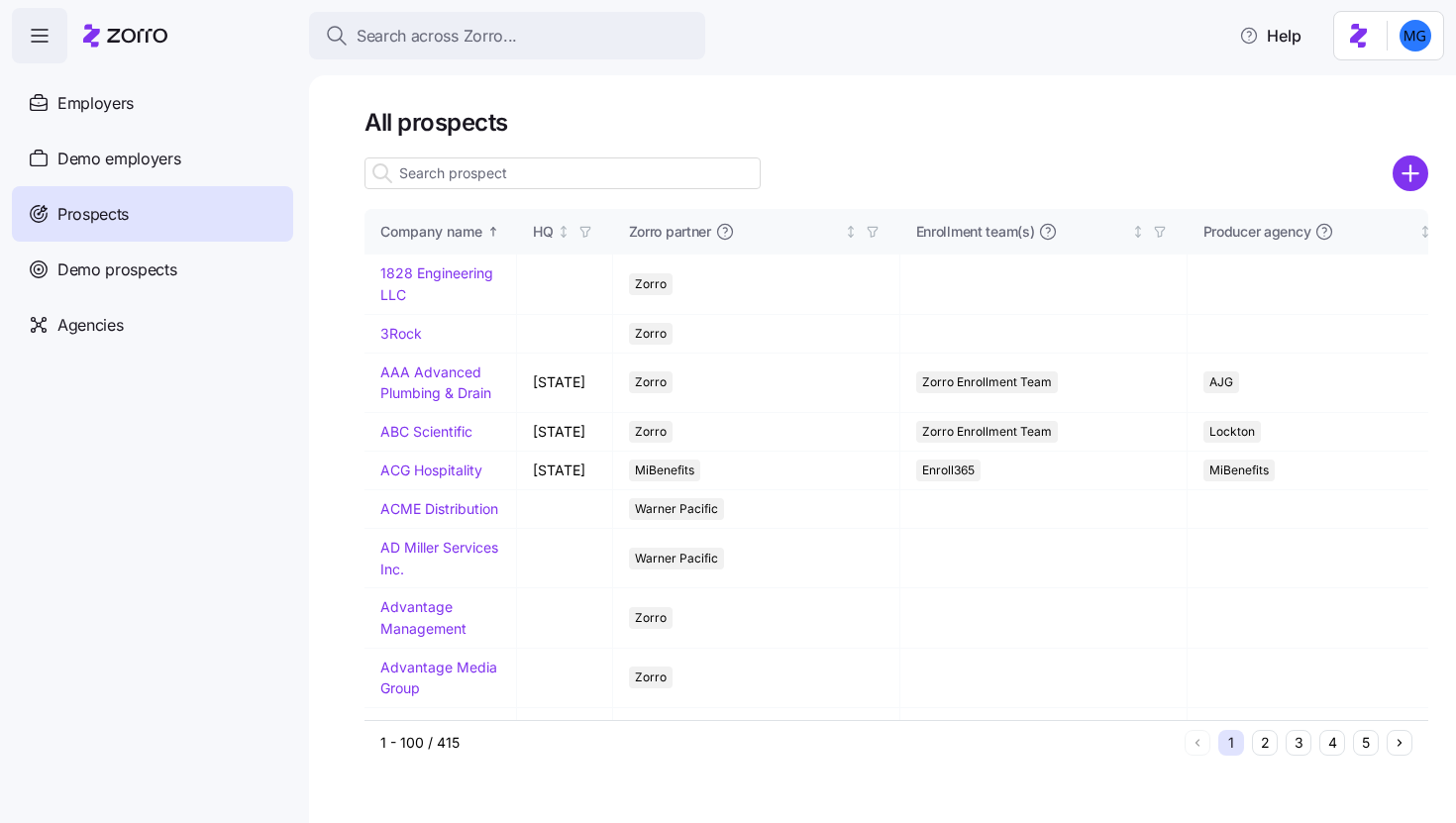 click at bounding box center [563, 173] 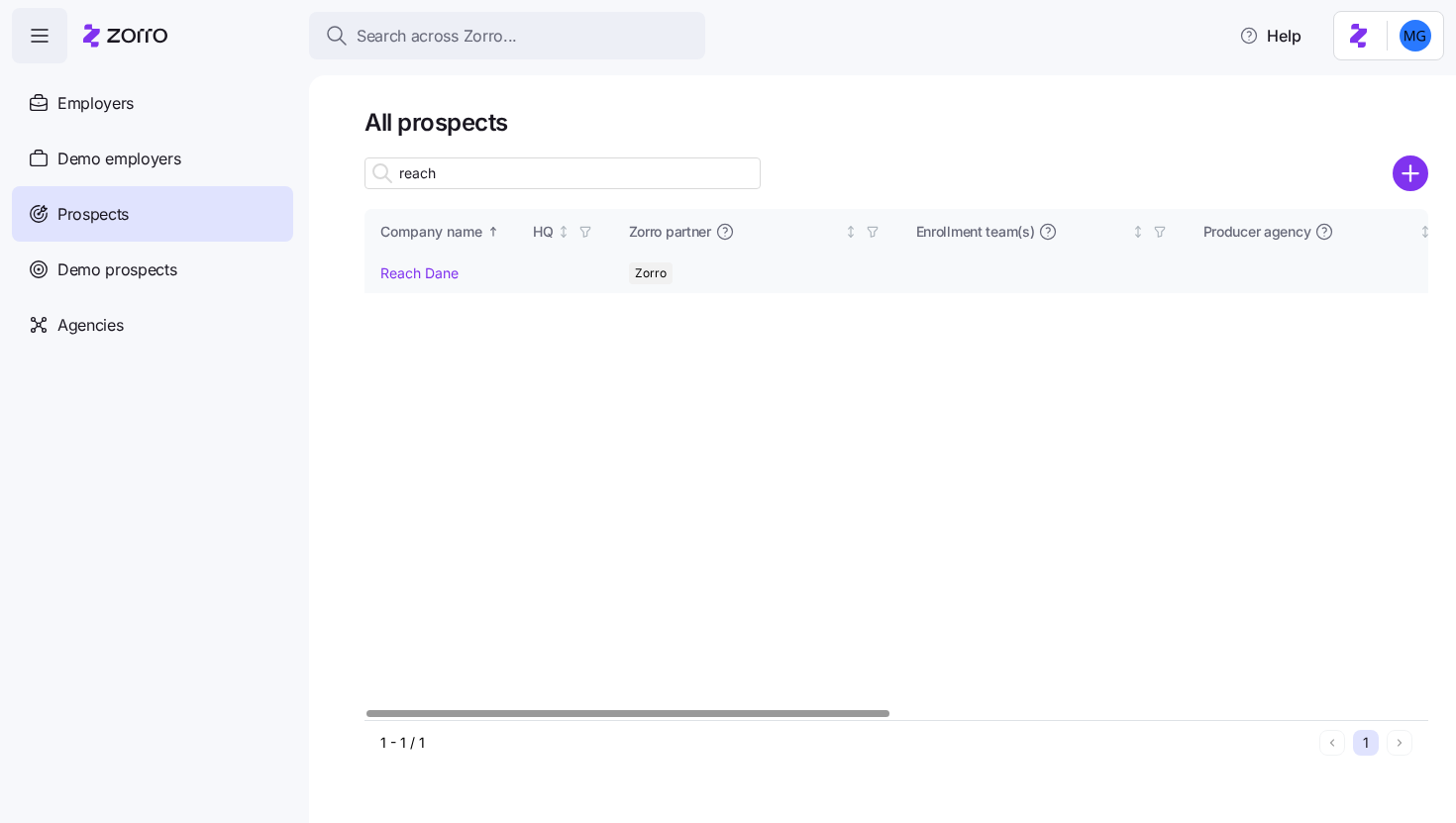 type on "reach" 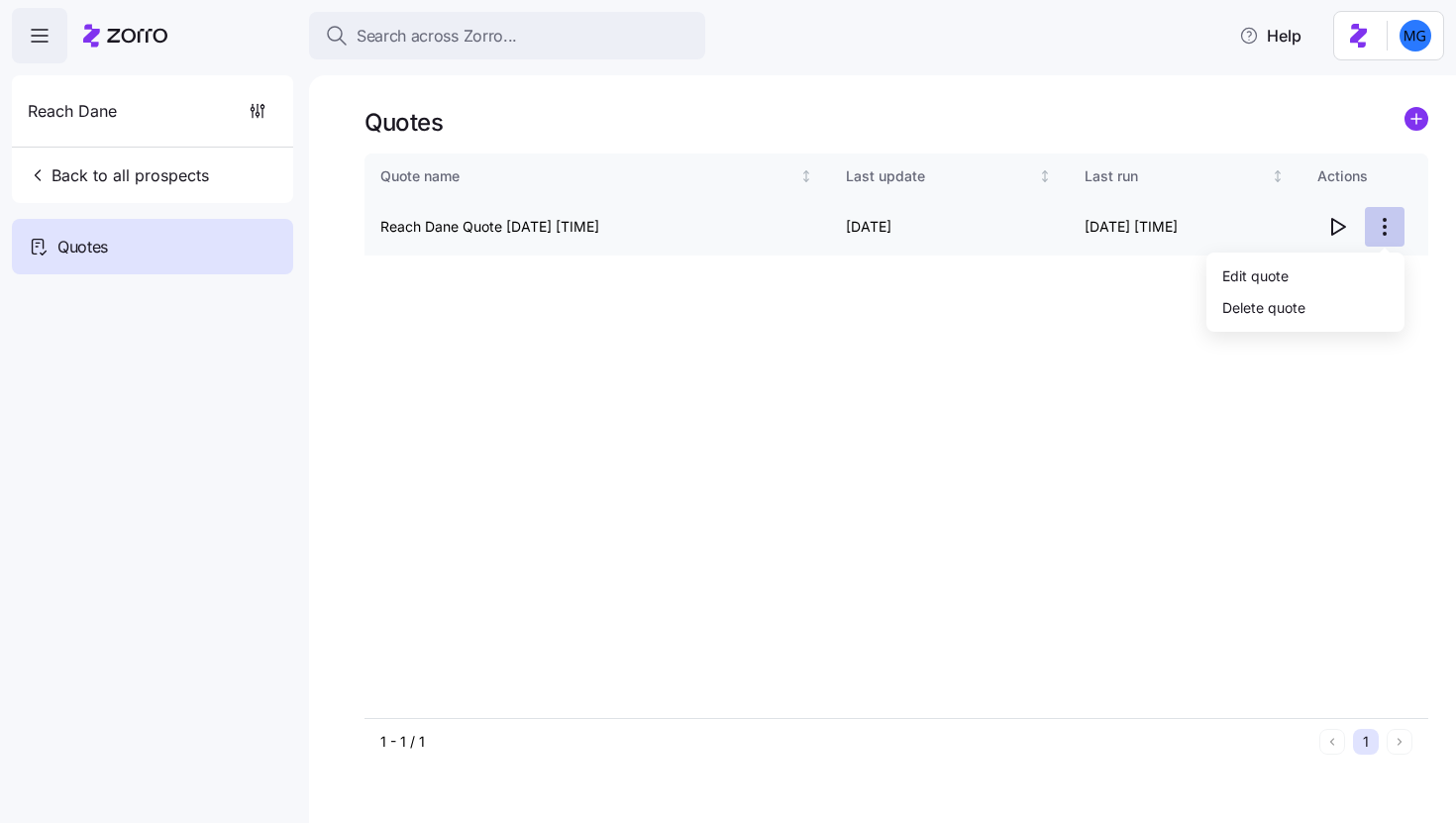 click on "Search across Zorro... Help Reach Dane Back to all prospects Quotes Quotes Quote name Last update Last run Actions Reach Dane Quote [DATE] [TIME] [DATE] [TIME] 1 - 1 / 1 1 Quotes Edit quote Delete quote" at bounding box center (728, 405) 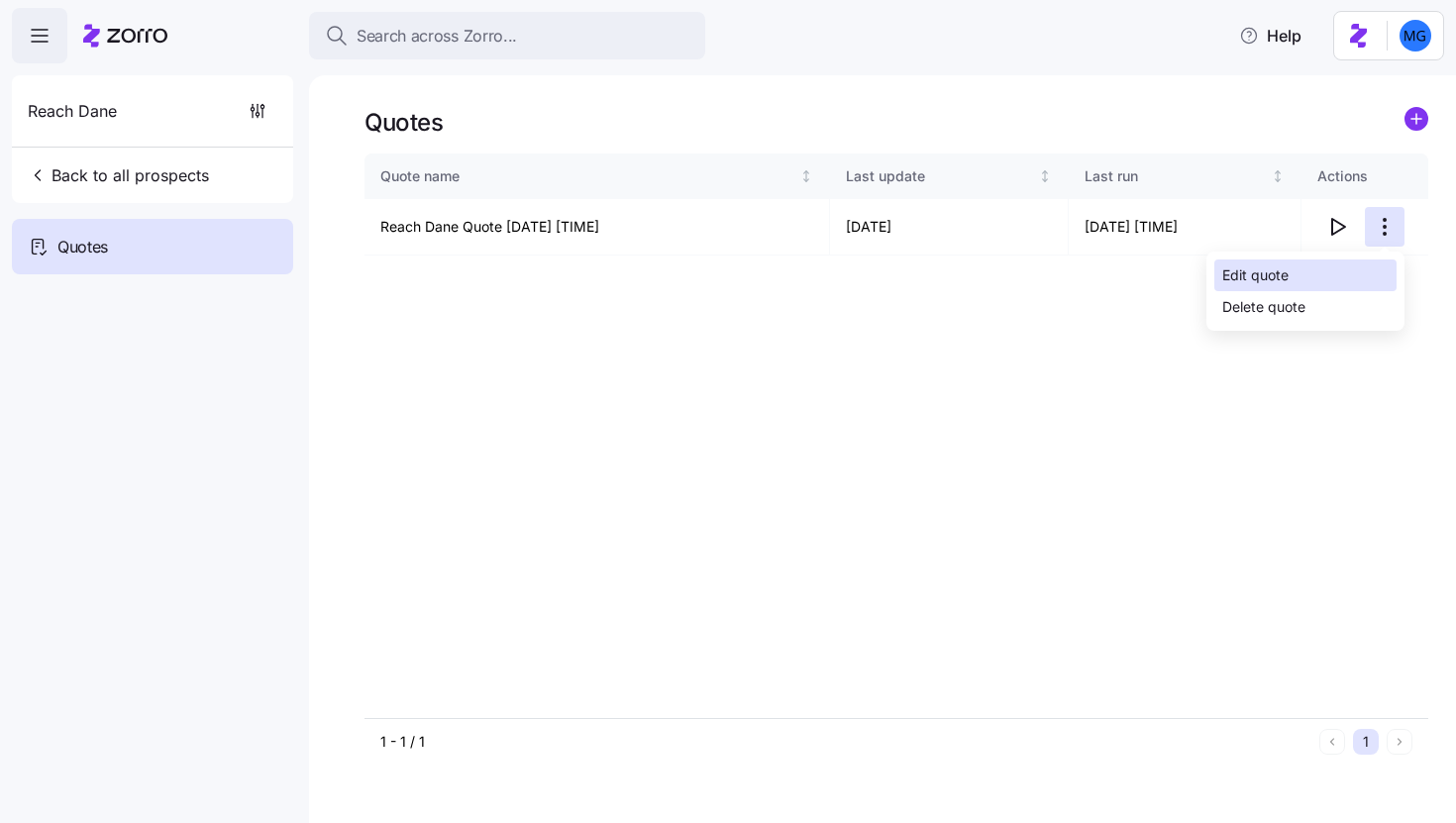 click on "Edit quote" at bounding box center [1305, 275] 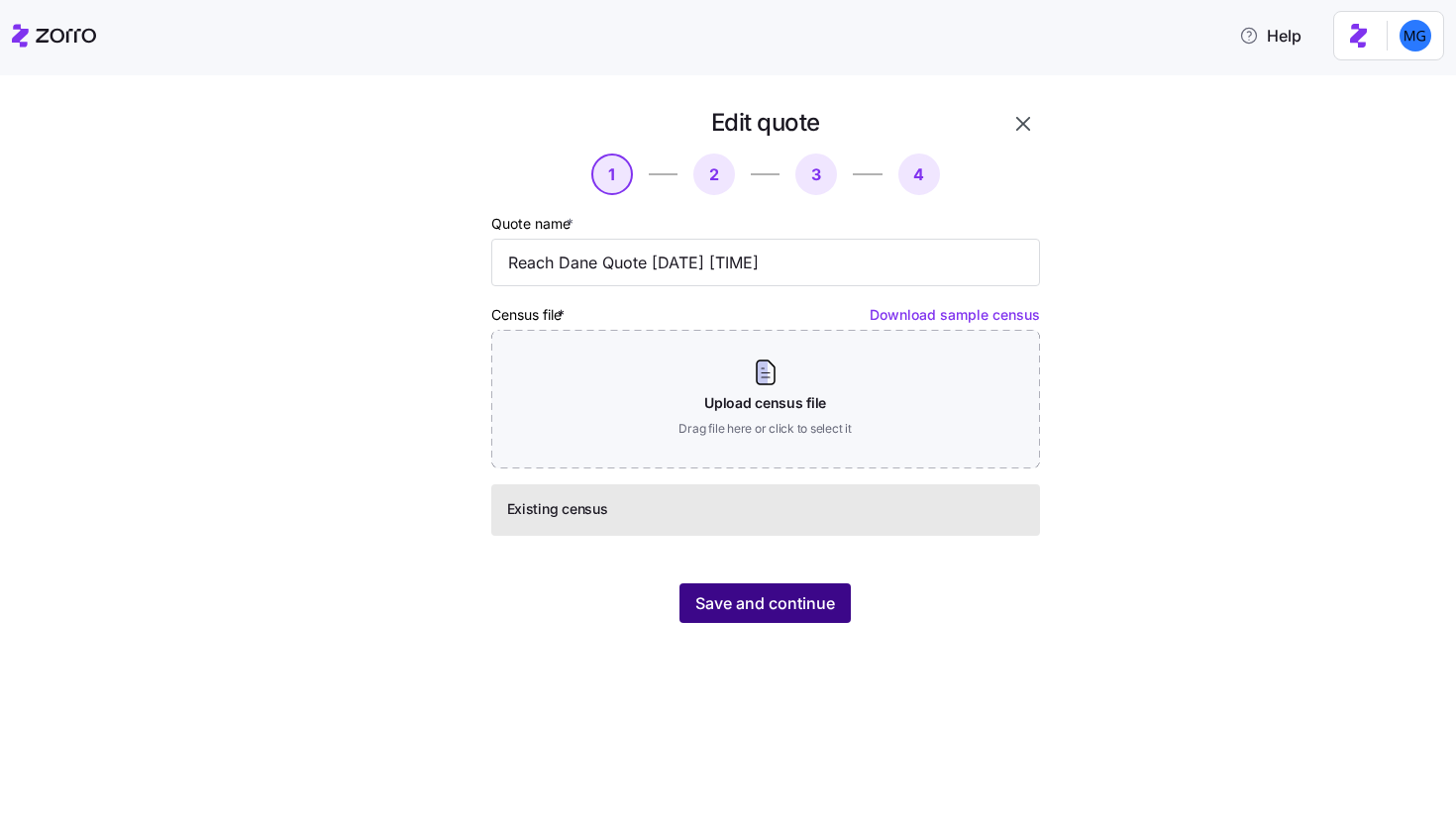 click on "Save and continue" at bounding box center (765, 603) 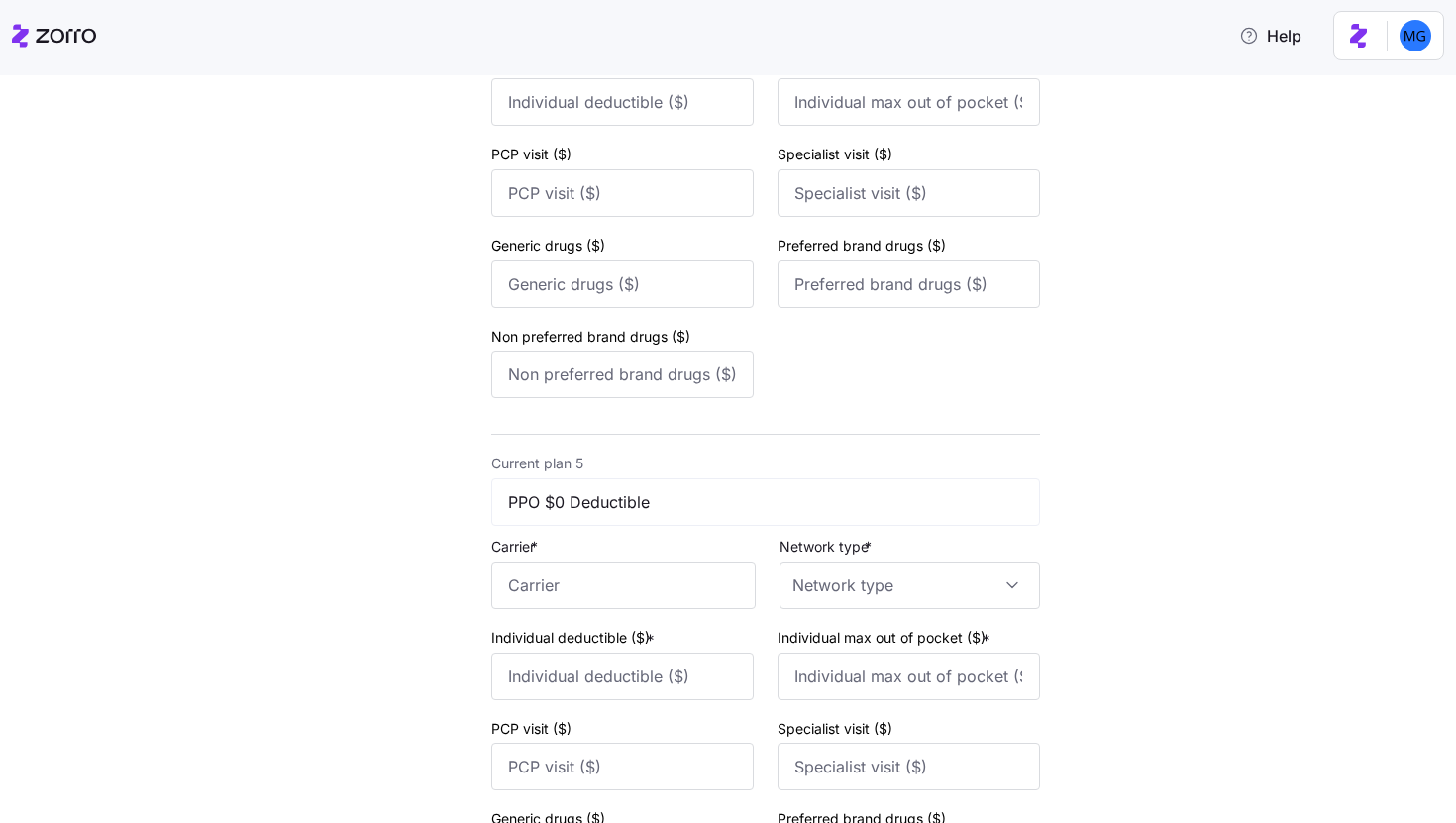 scroll, scrollTop: 3090, scrollLeft: 0, axis: vertical 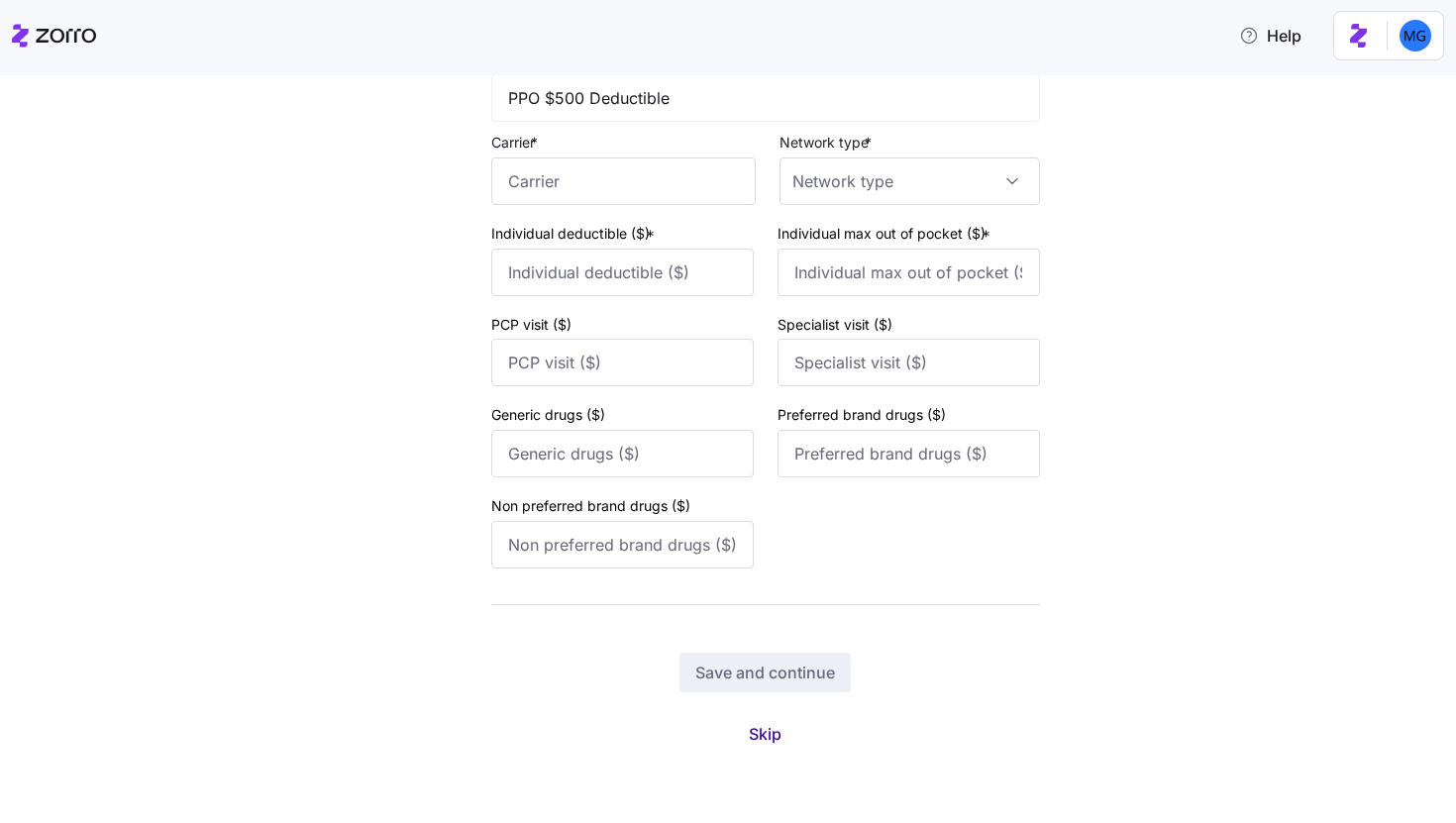 click on "Skip" at bounding box center [765, 734] 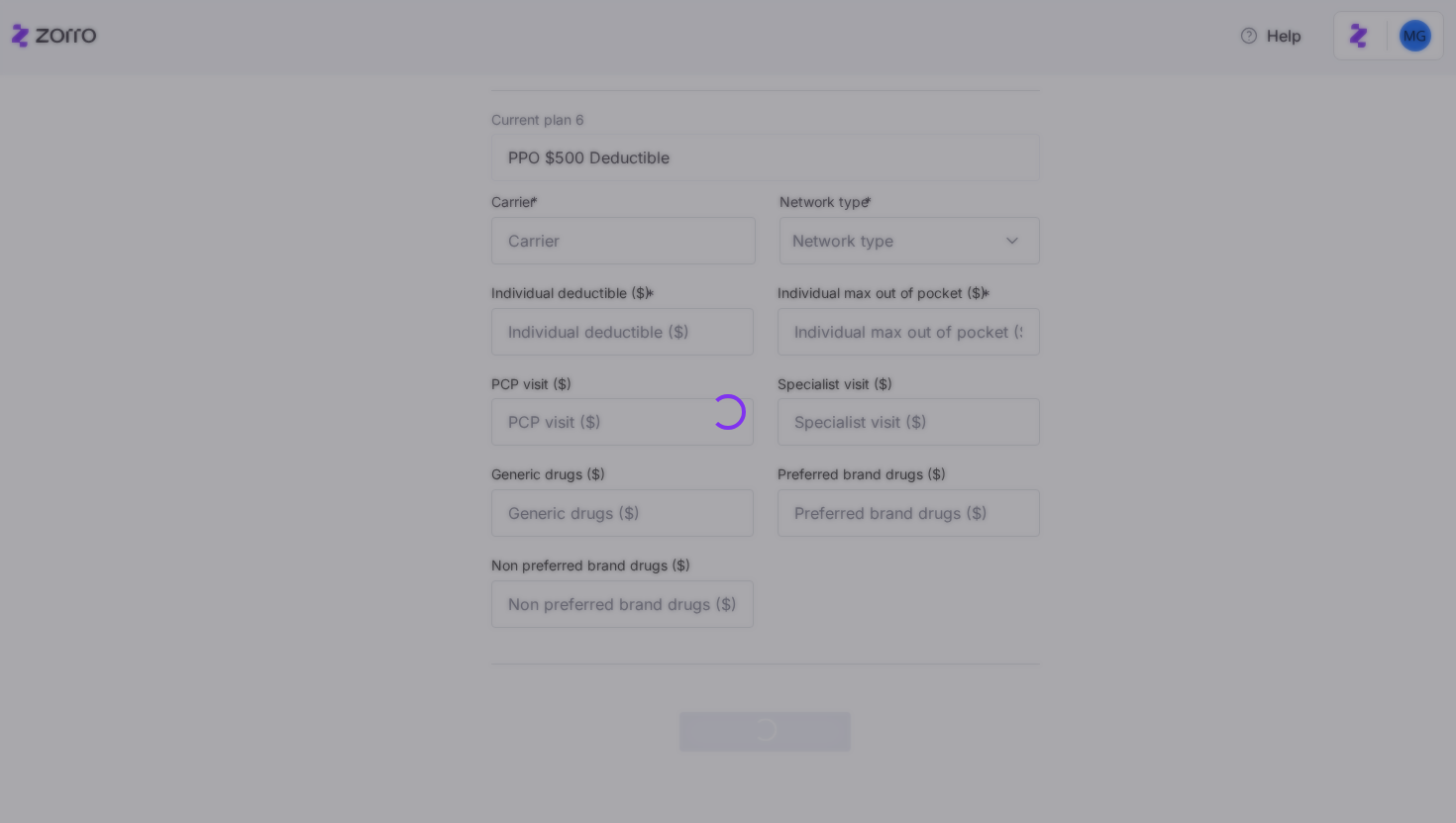 scroll, scrollTop: 0, scrollLeft: 0, axis: both 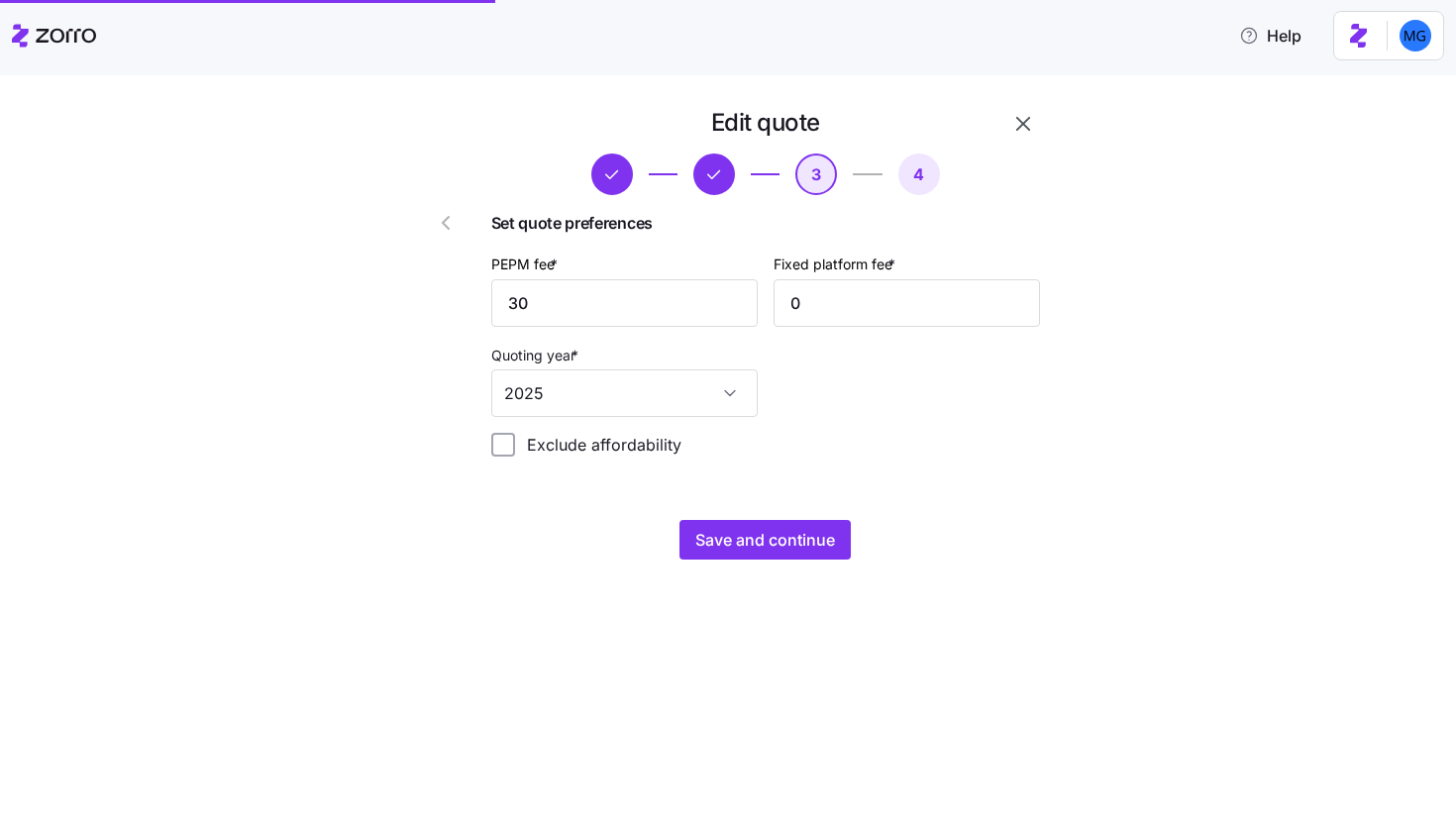 click on "Save and continue" at bounding box center (766, 540) 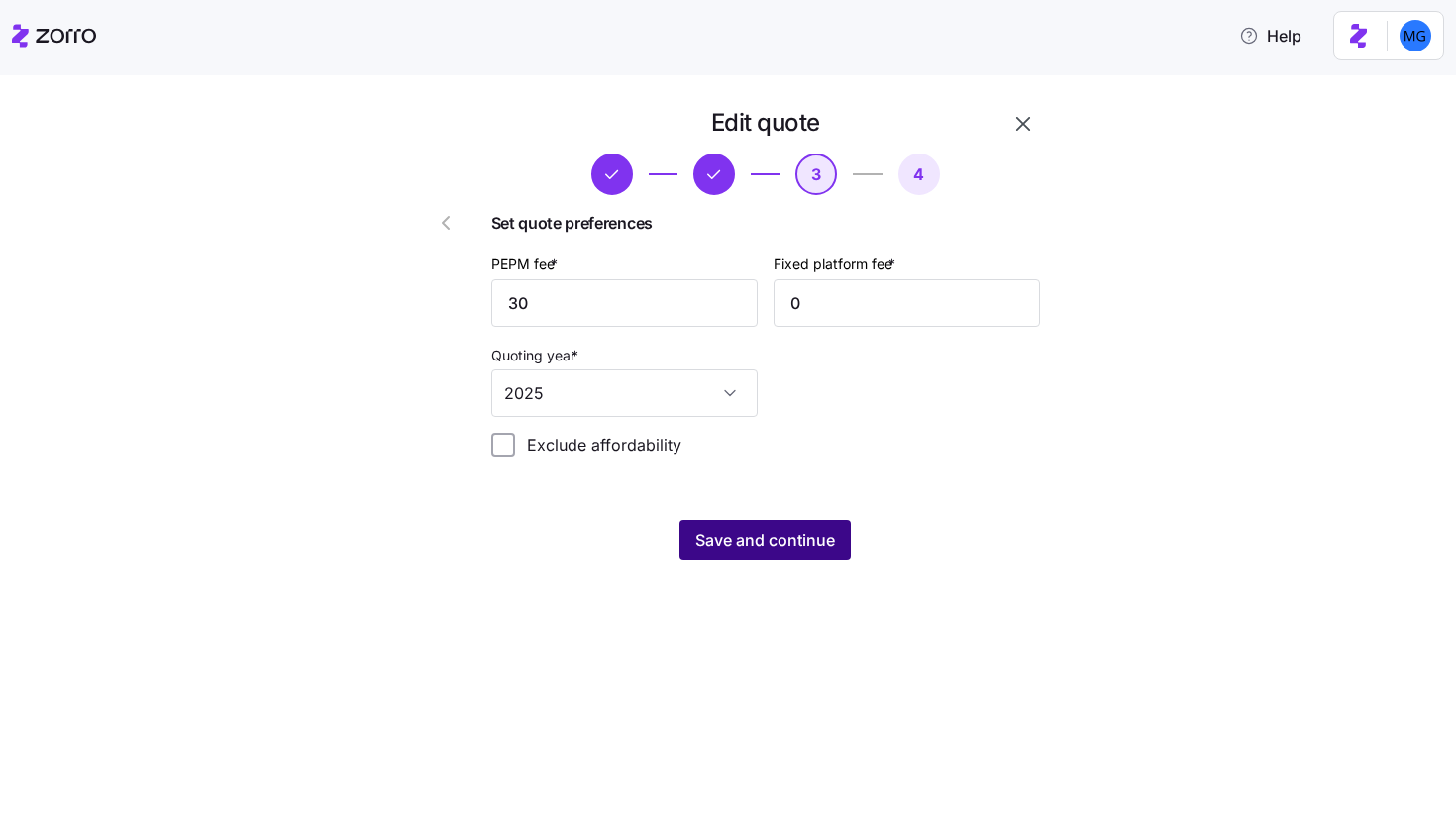click on "Save and continue" at bounding box center (765, 540) 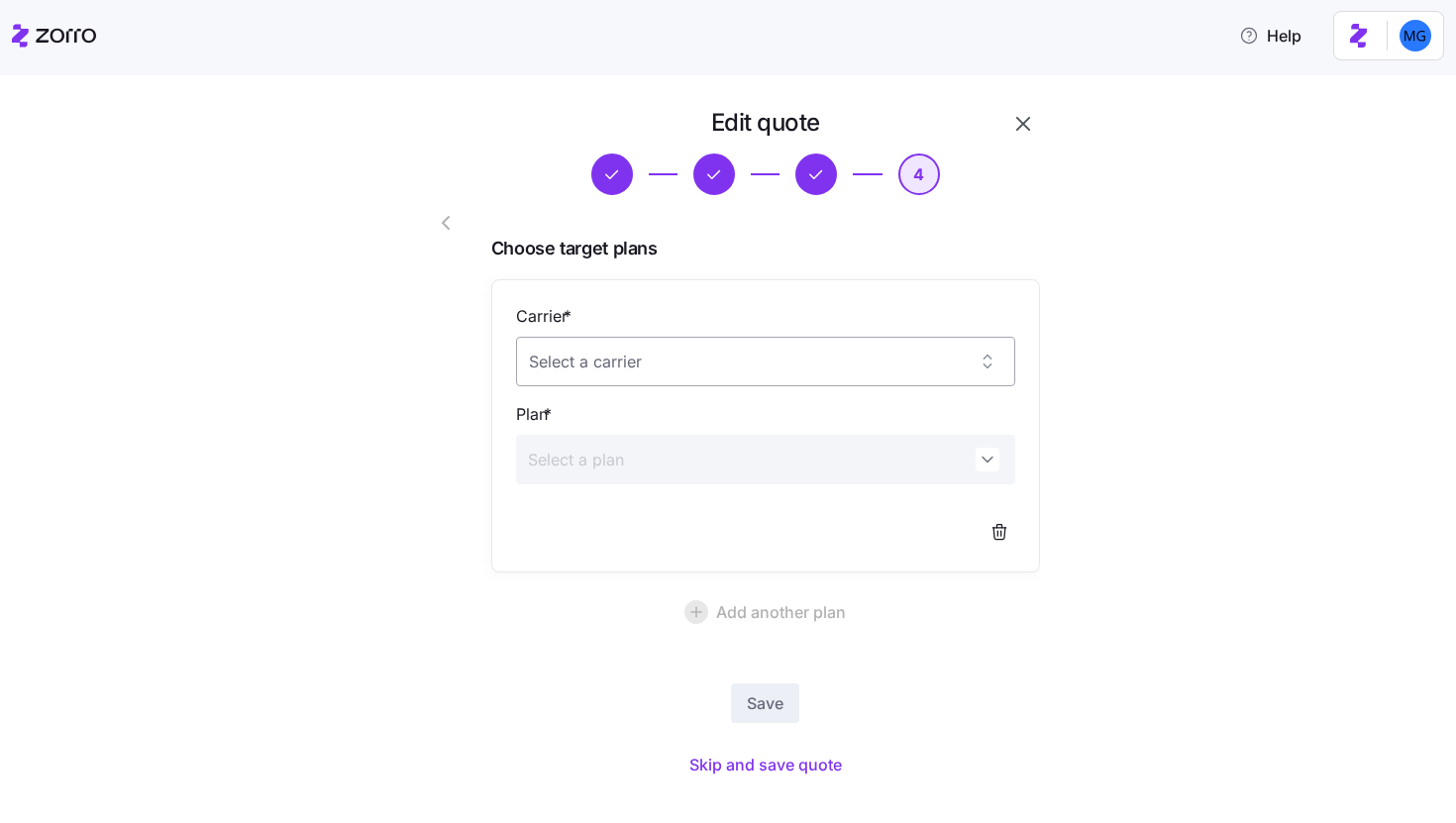 click on "Carrier  *" at bounding box center (766, 361) 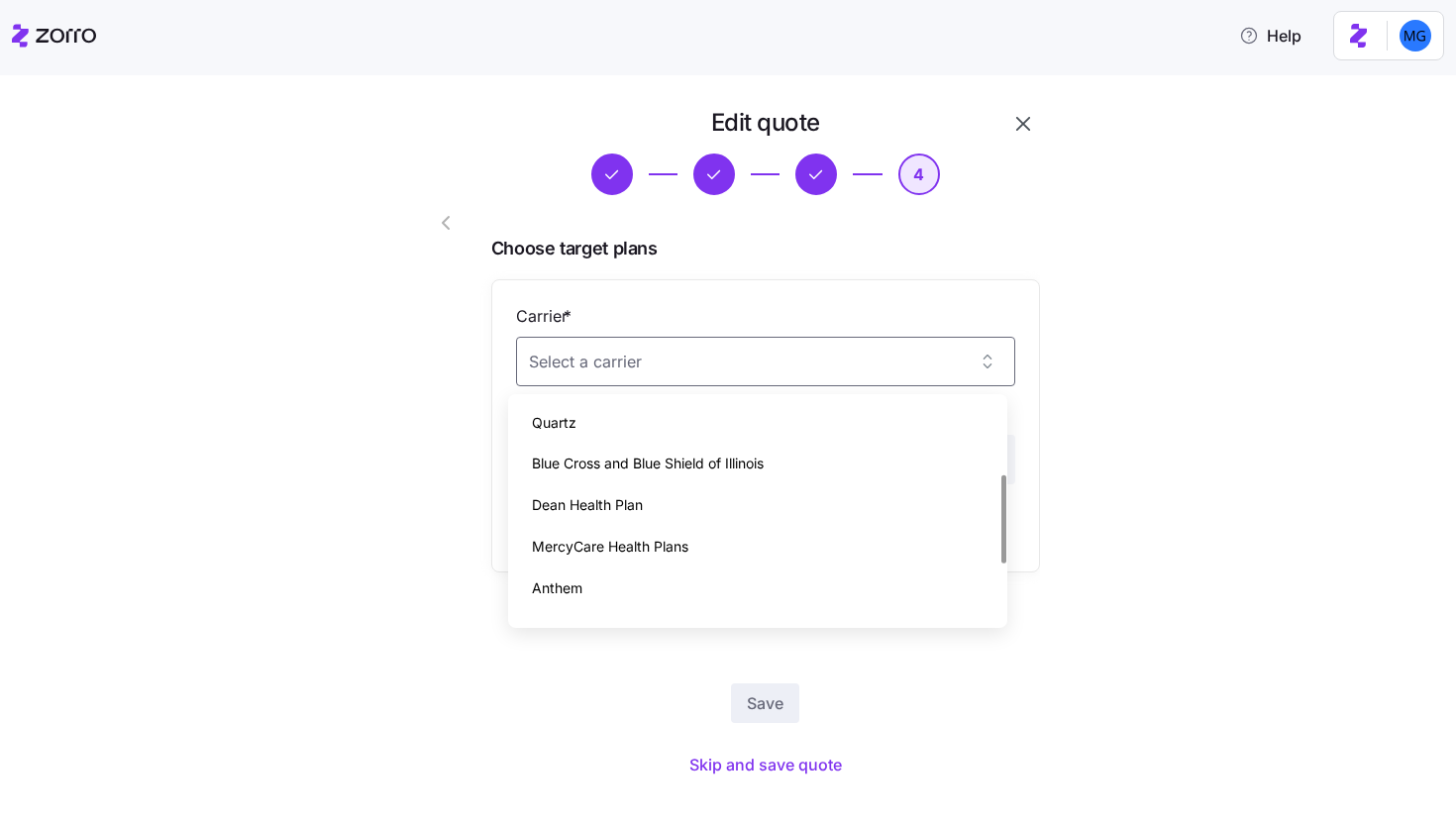 scroll, scrollTop: 319, scrollLeft: 0, axis: vertical 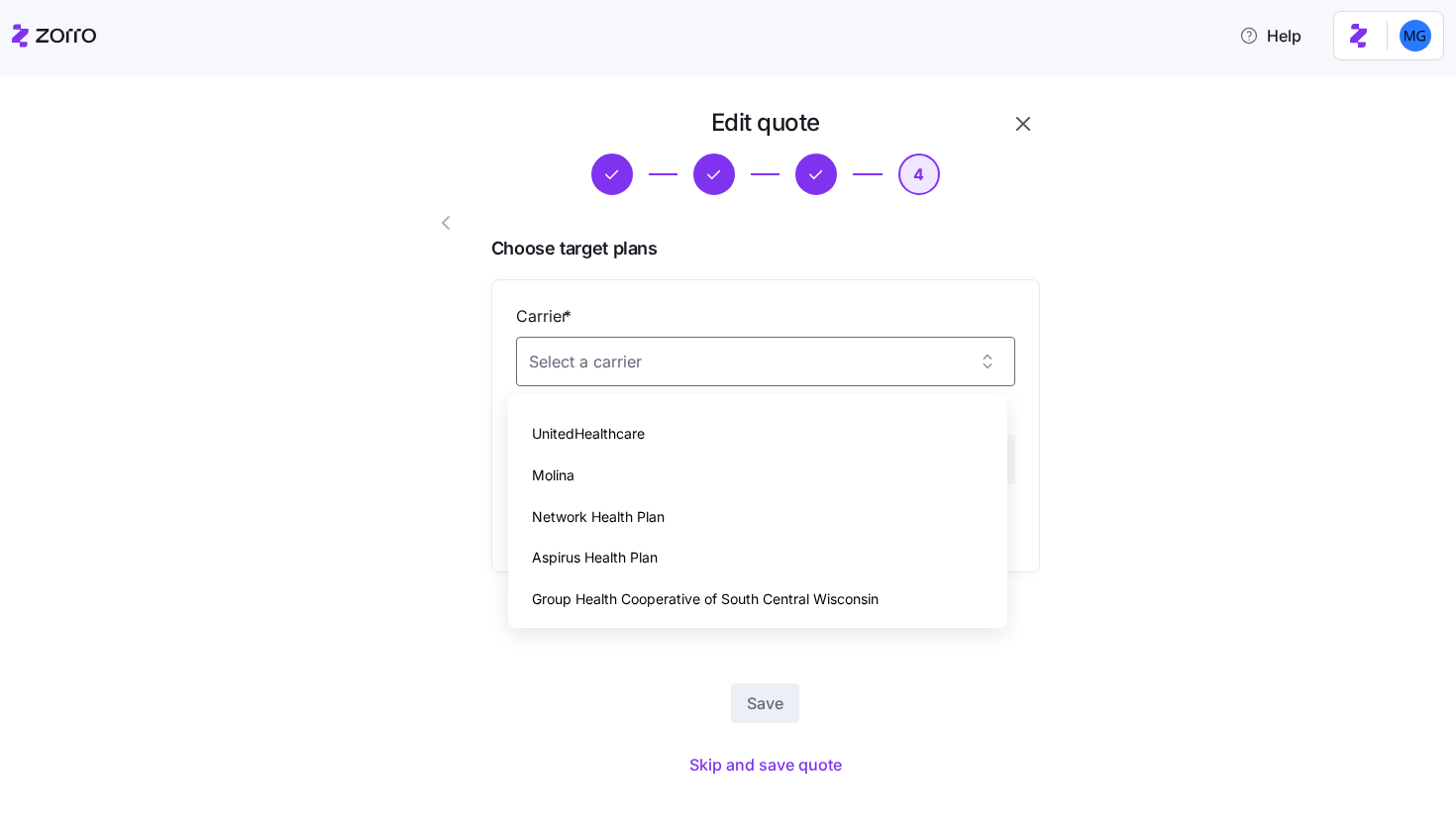click on "Group Health Cooperative of South Central Wisconsin" at bounding box center [758, 599] 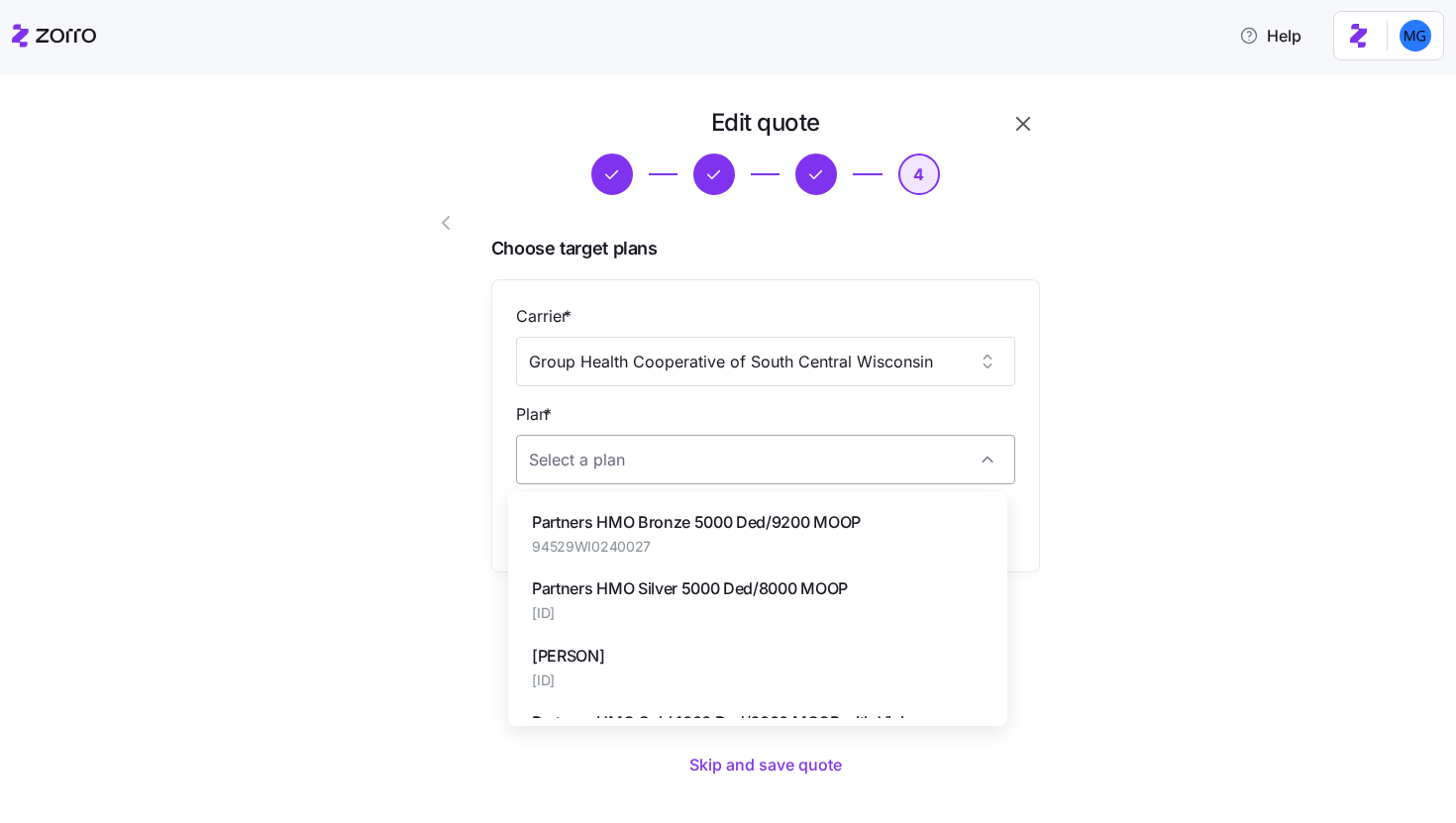 click on "Plan  *" at bounding box center [766, 460] 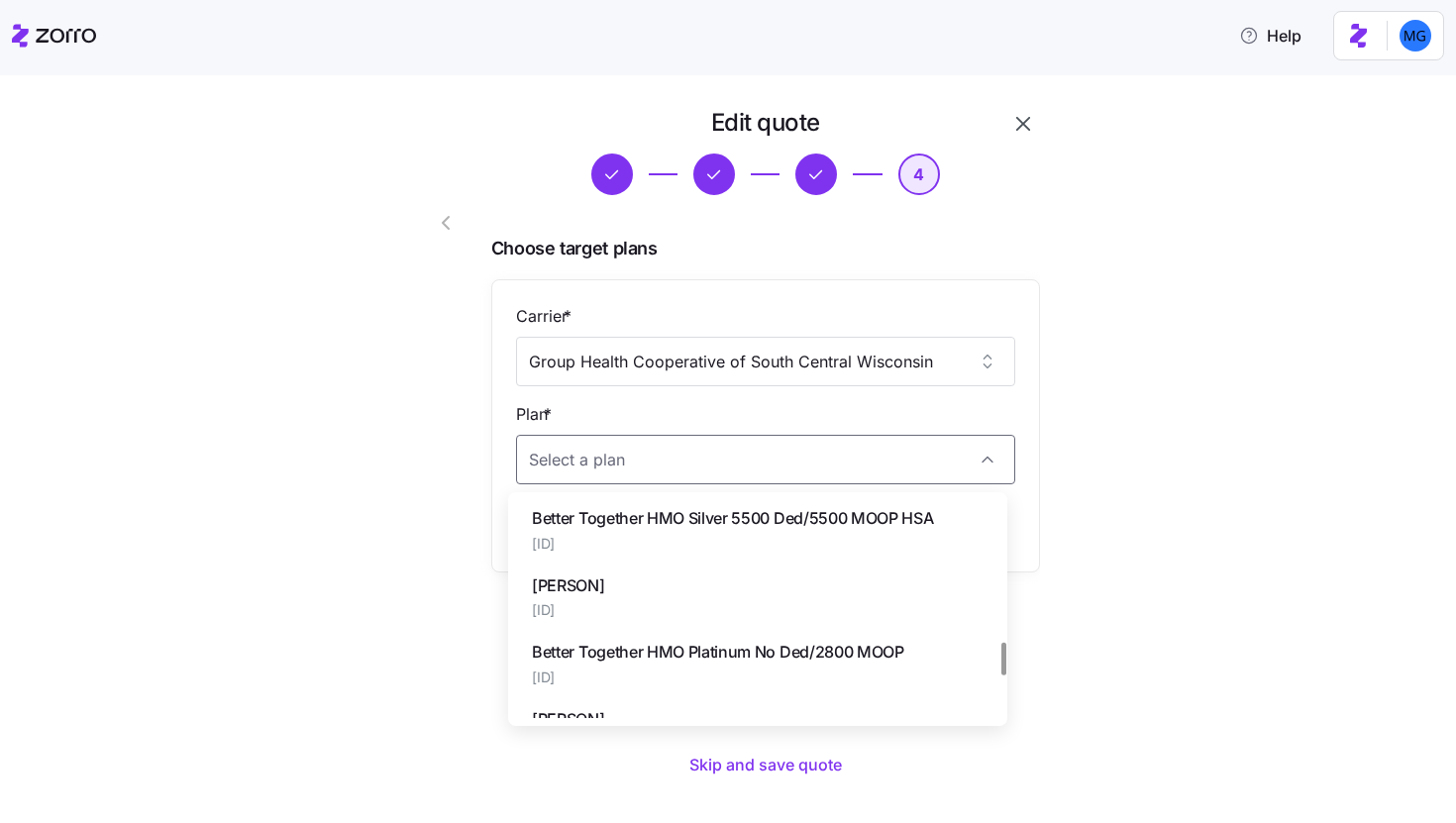 scroll, scrollTop: 934, scrollLeft: 0, axis: vertical 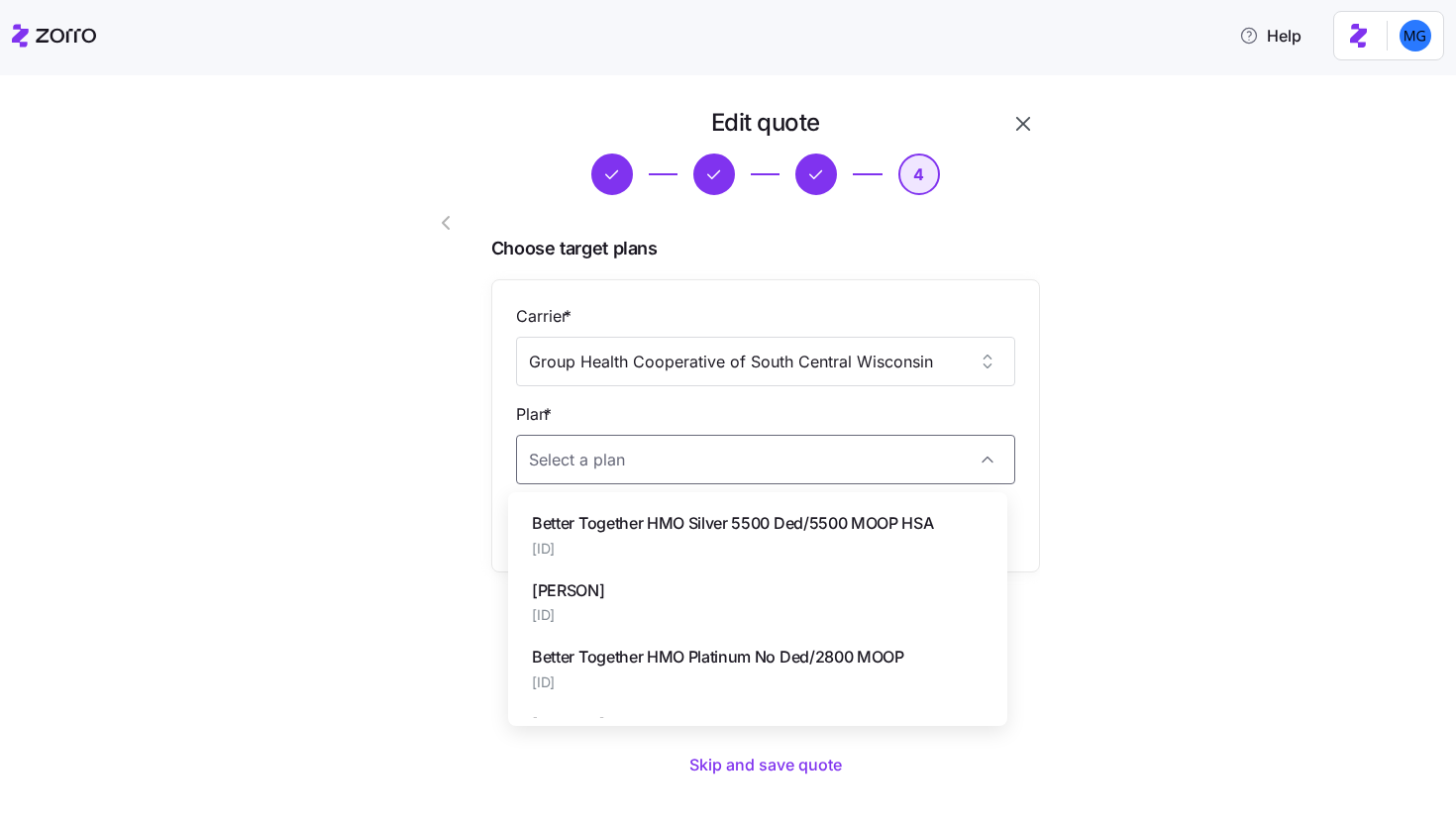 click on "[ID]" at bounding box center (732, 549) 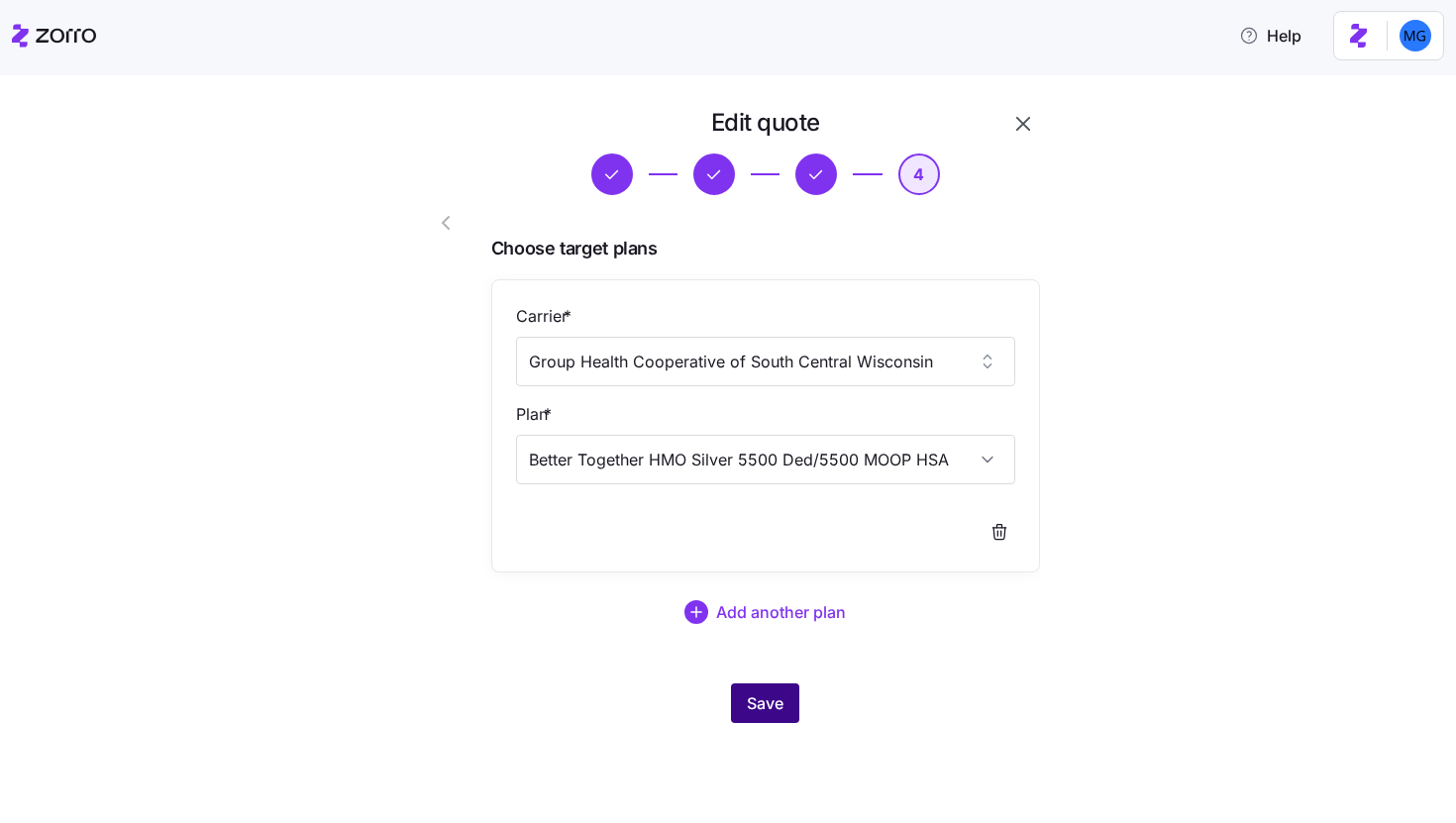 click on "Save" at bounding box center (765, 703) 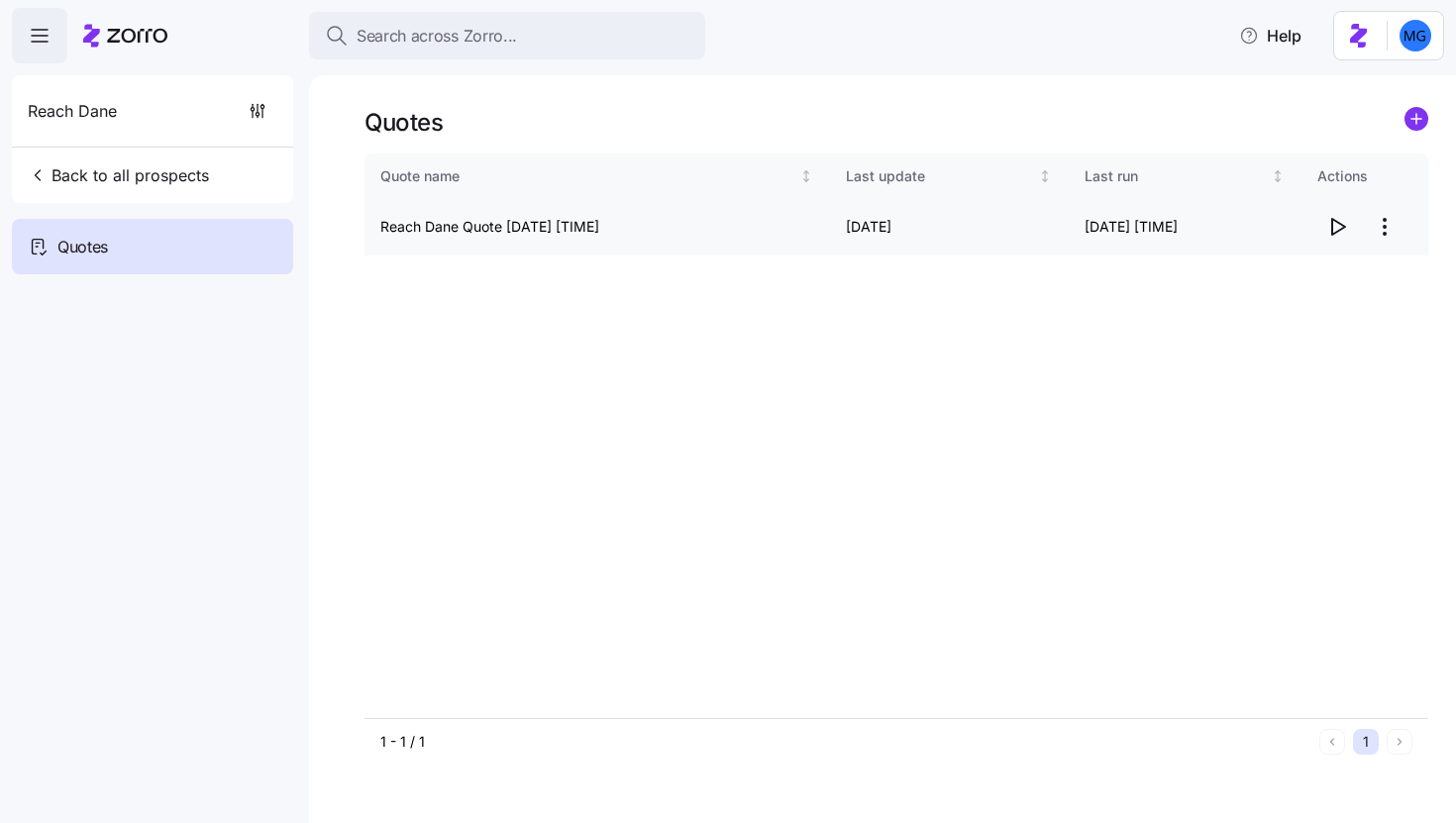 click 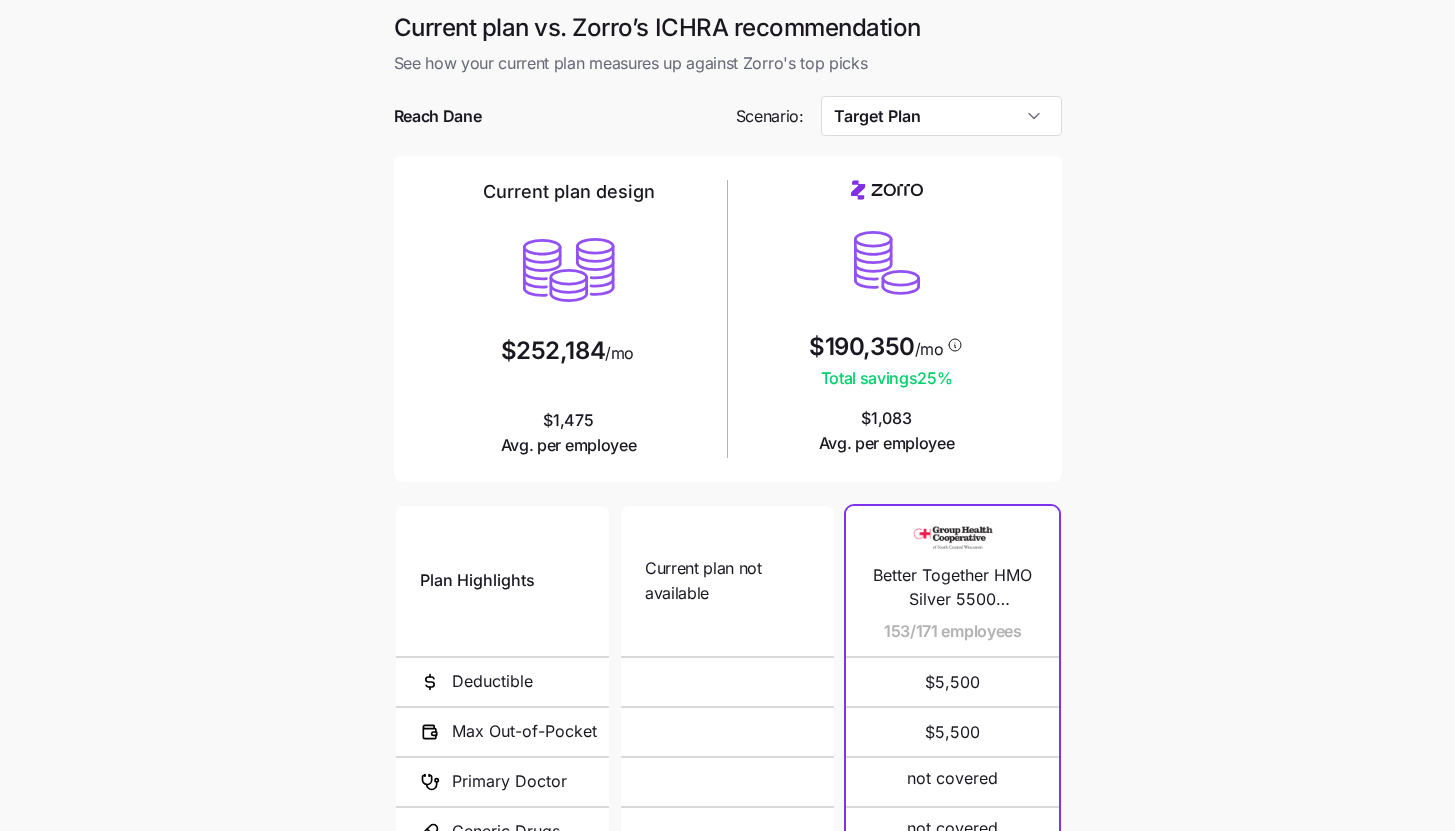 scroll, scrollTop: 260, scrollLeft: 0, axis: vertical 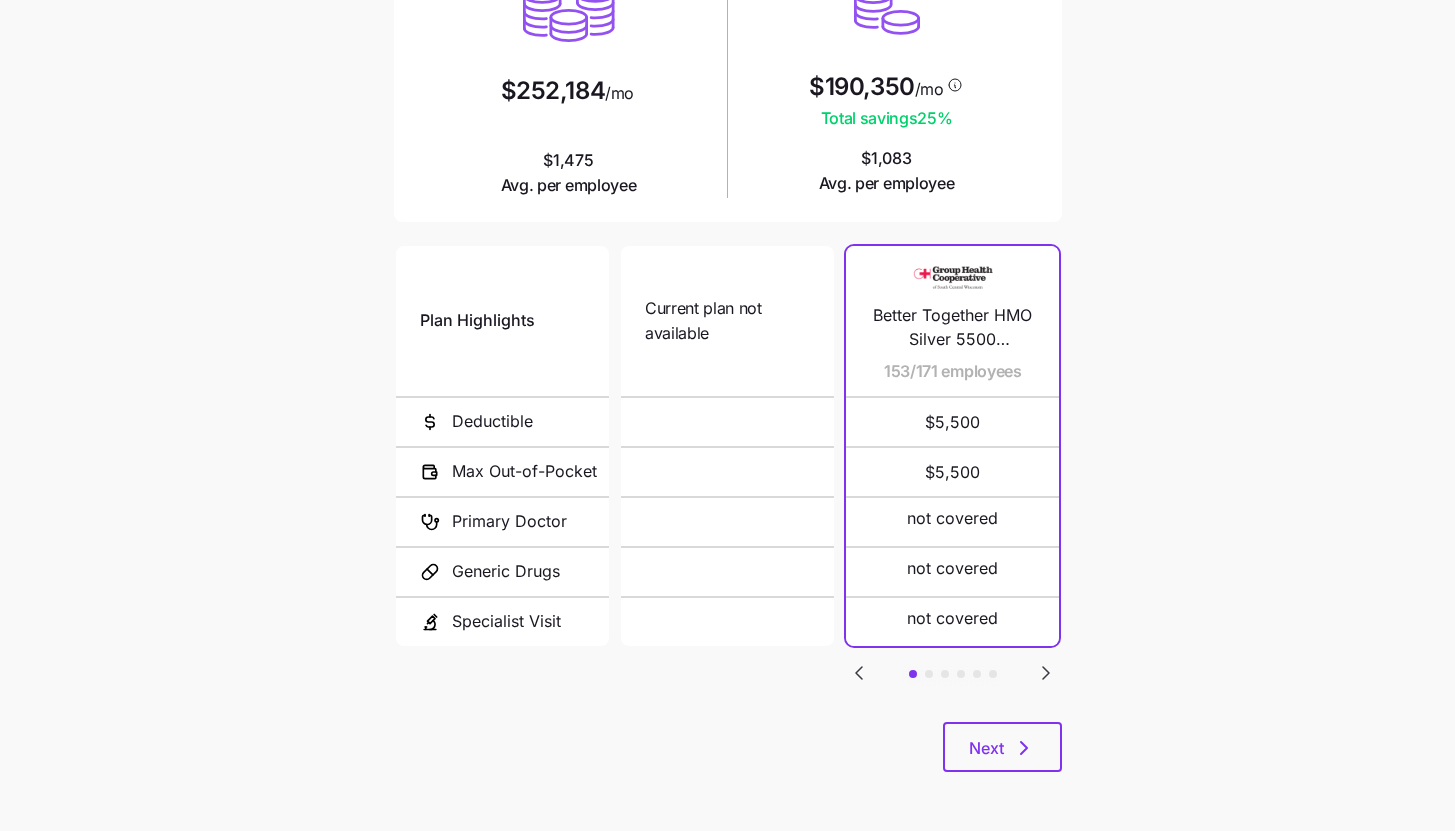 click 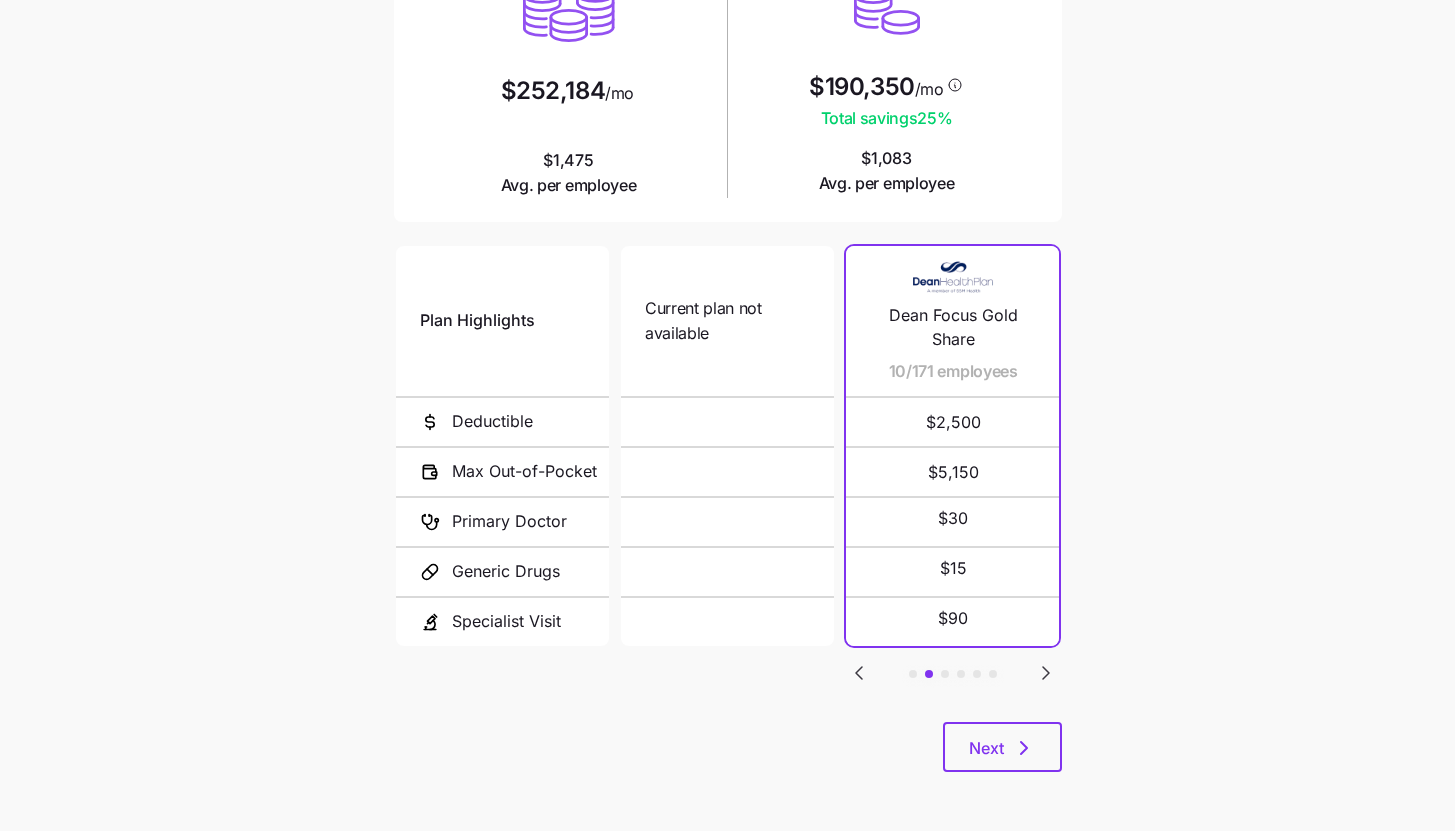 click 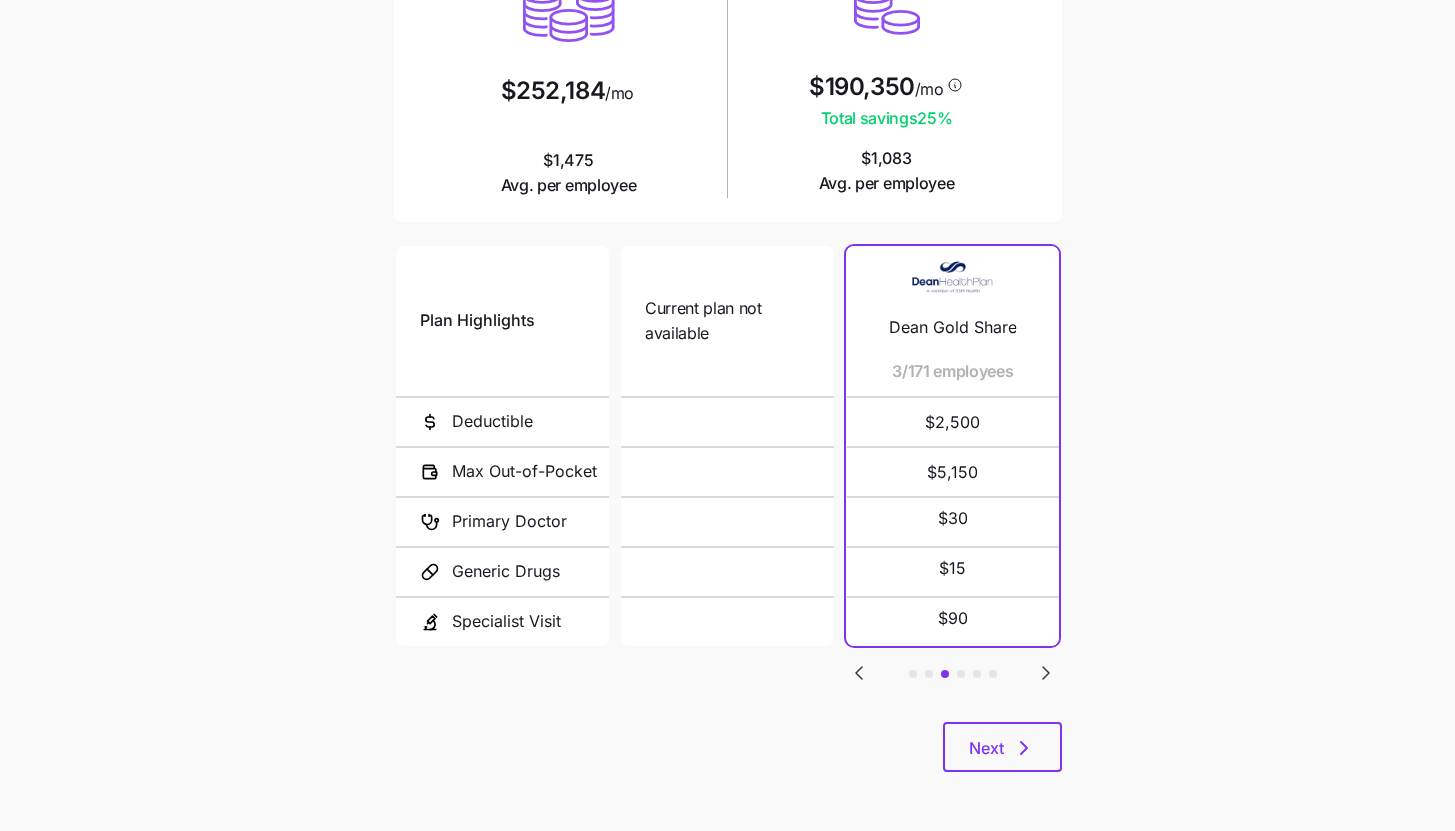 click 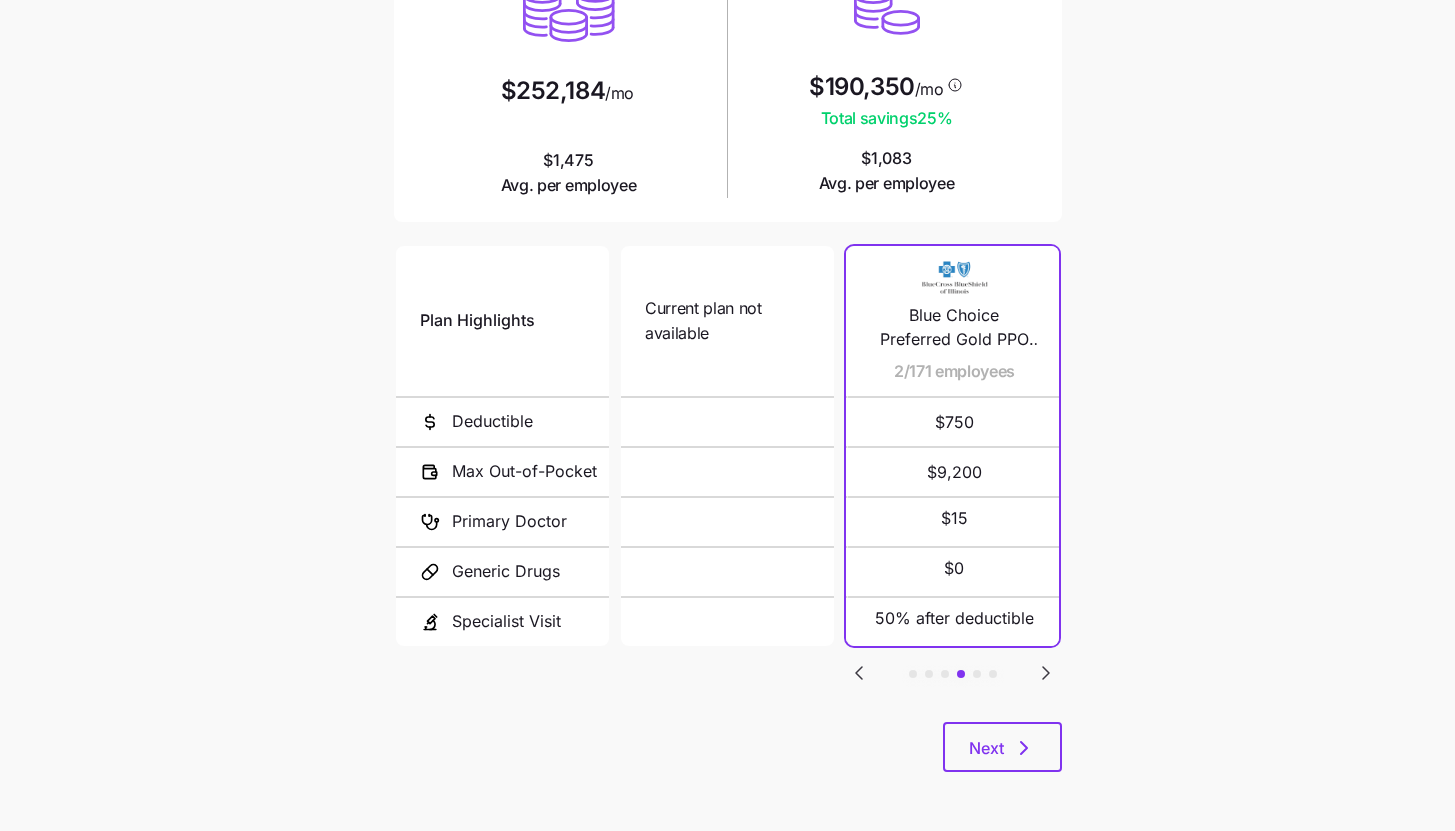 click 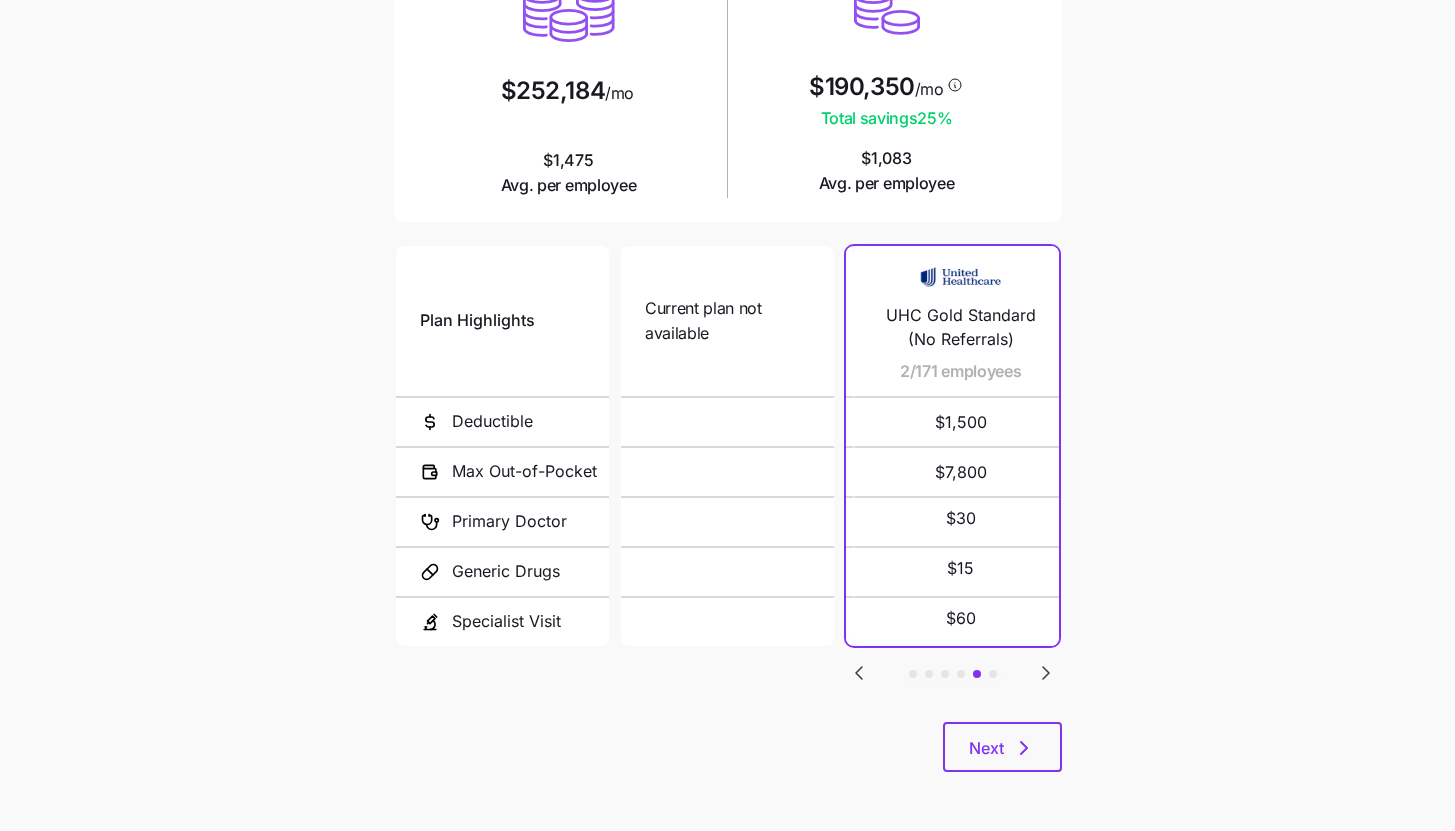click 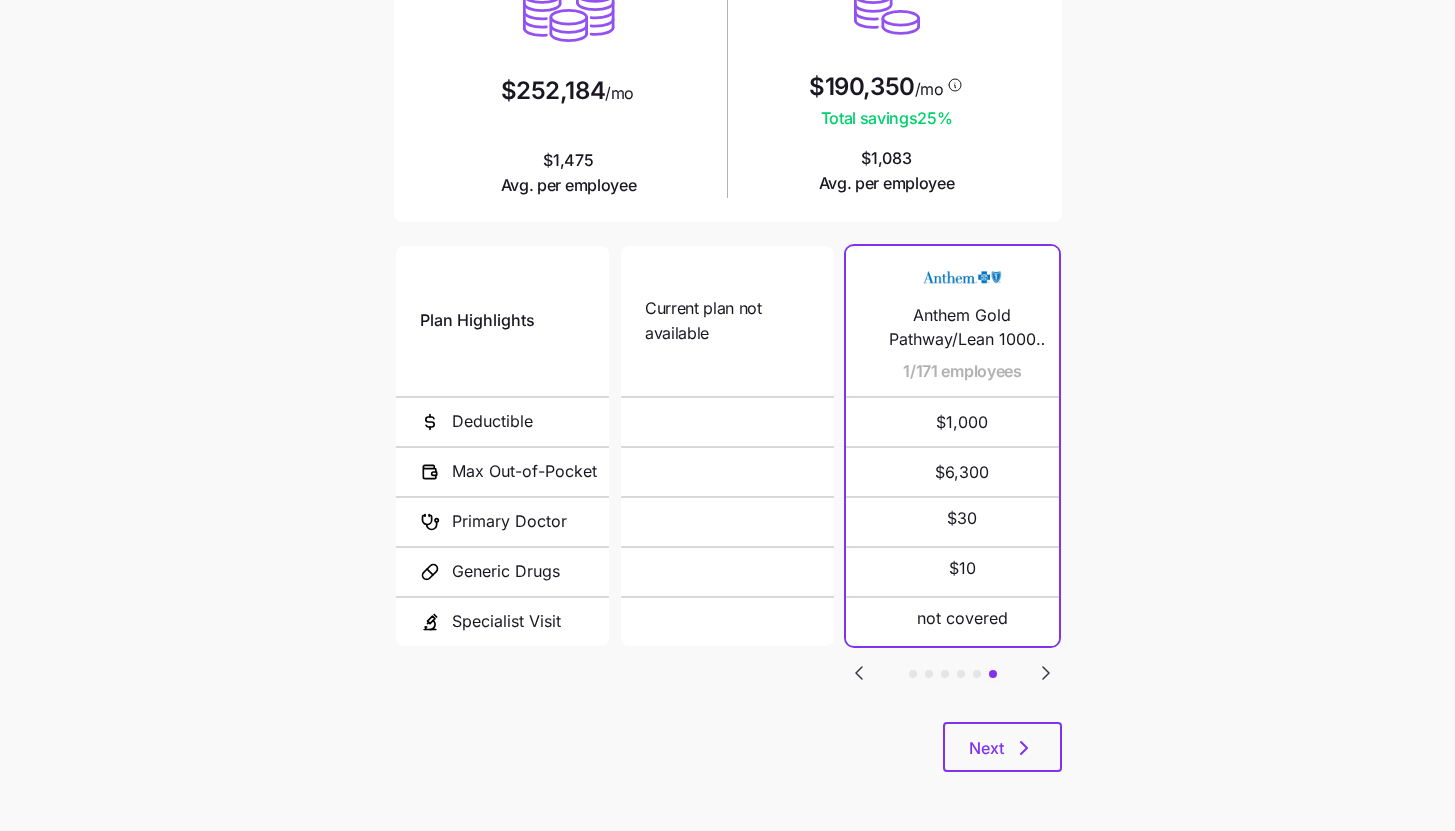 click 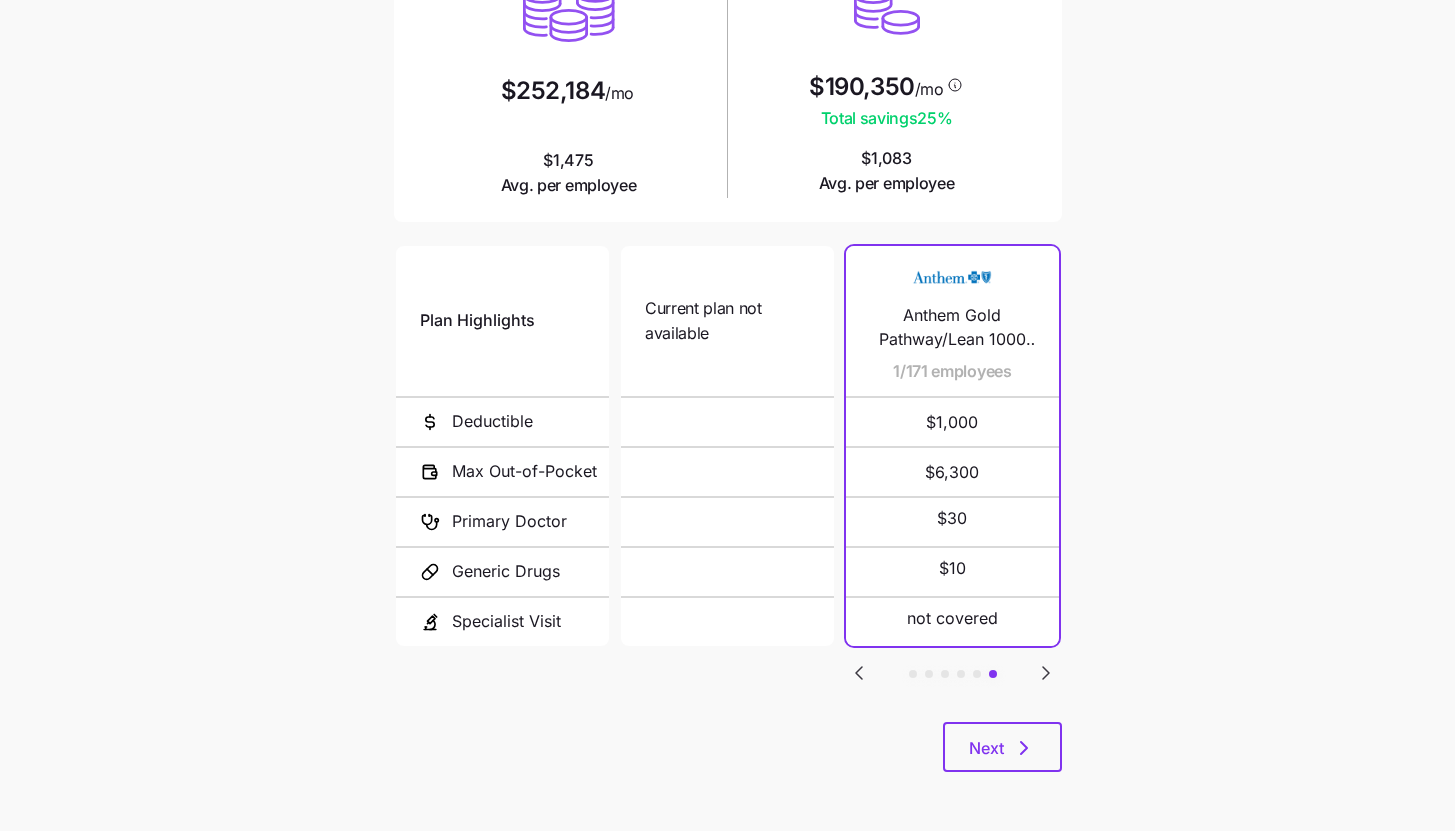 click 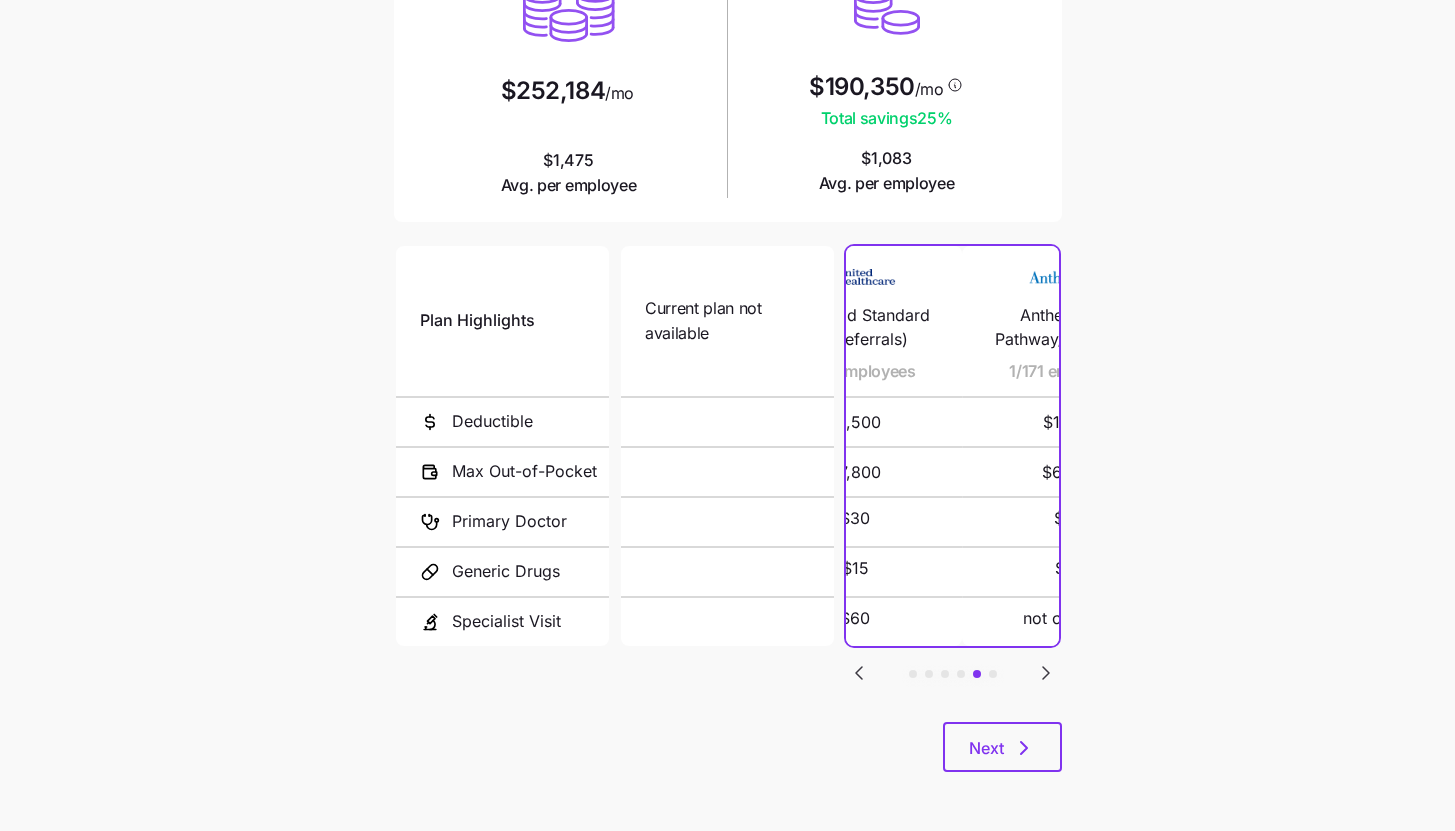 click 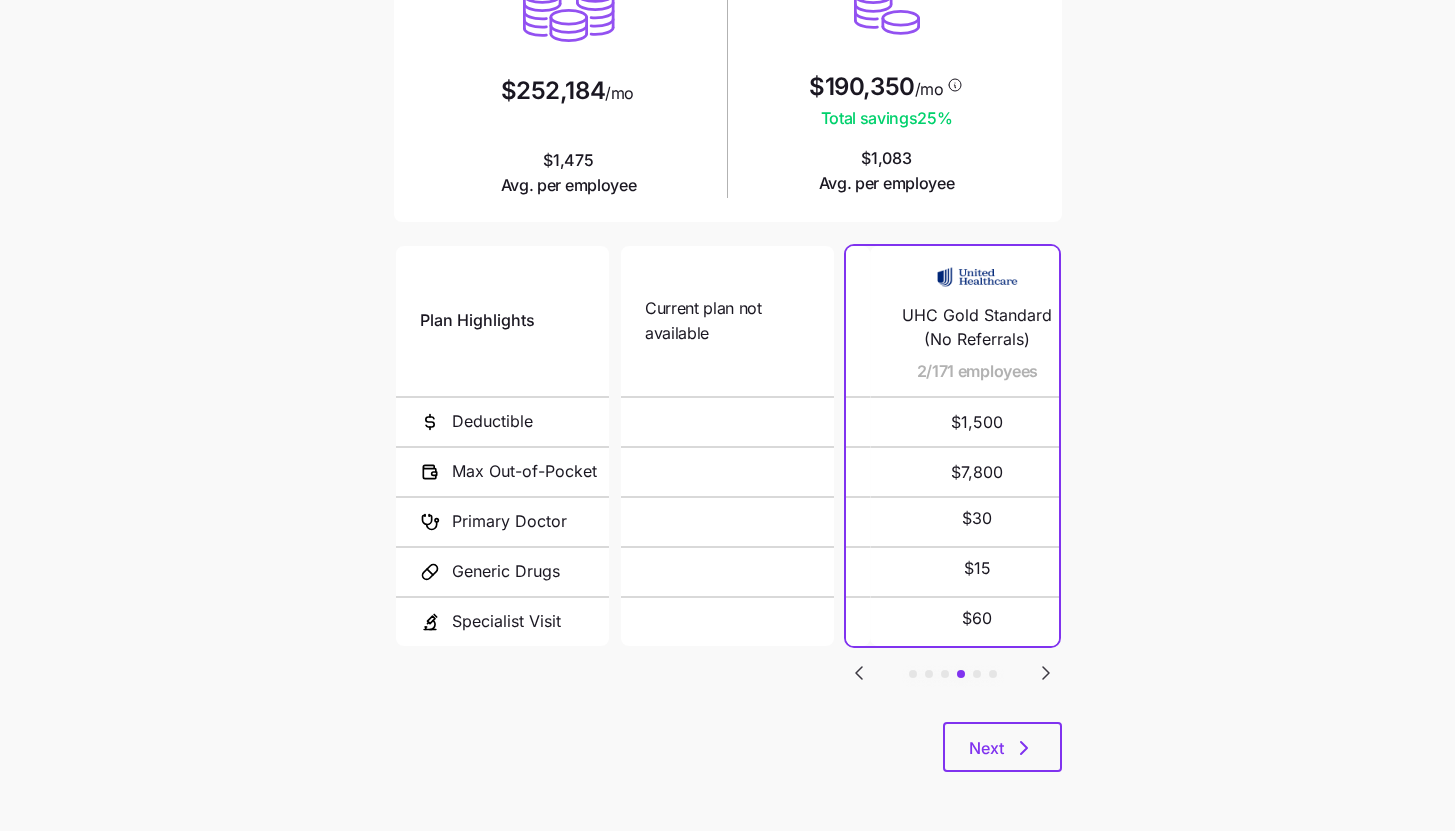click 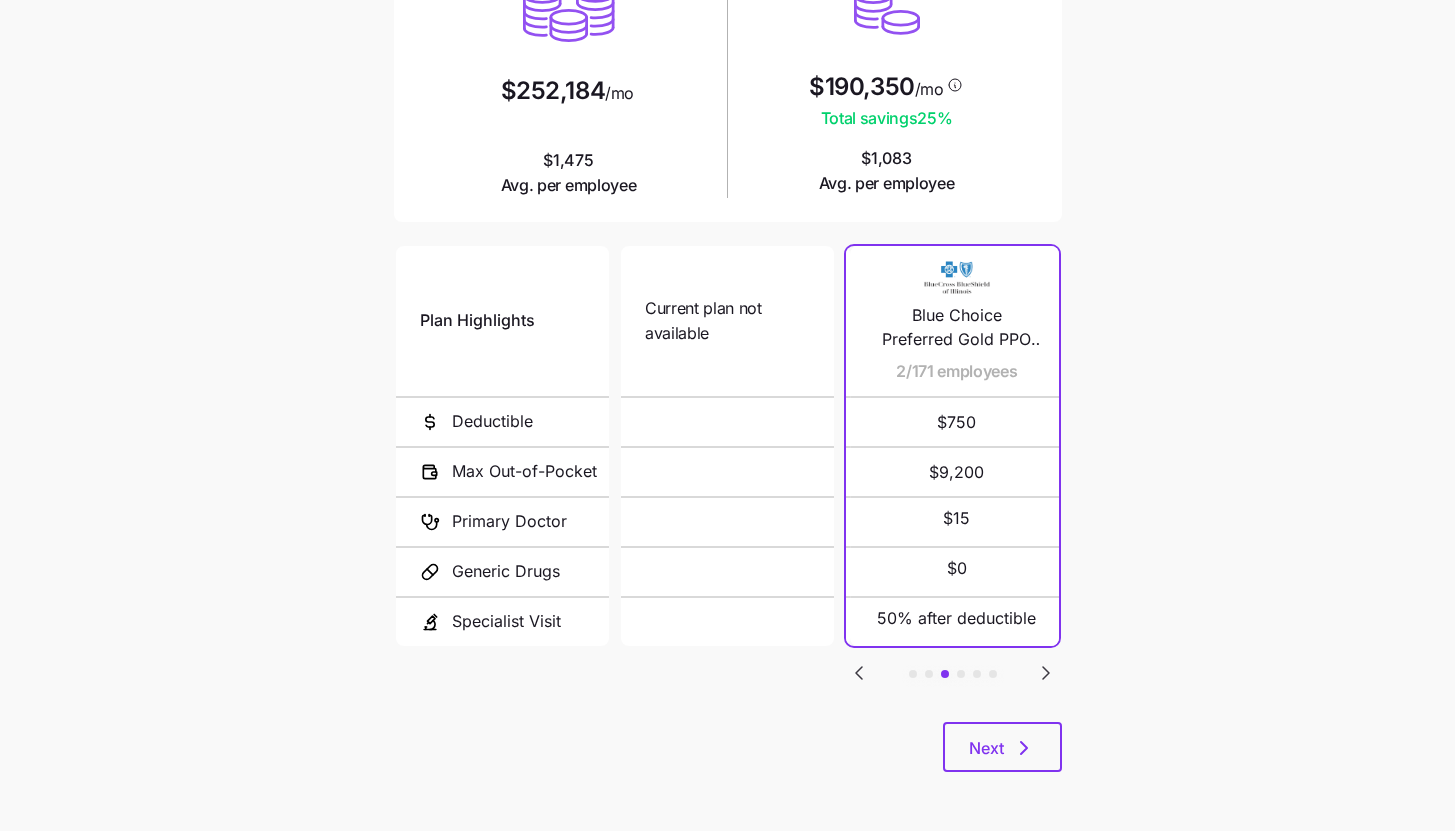 click 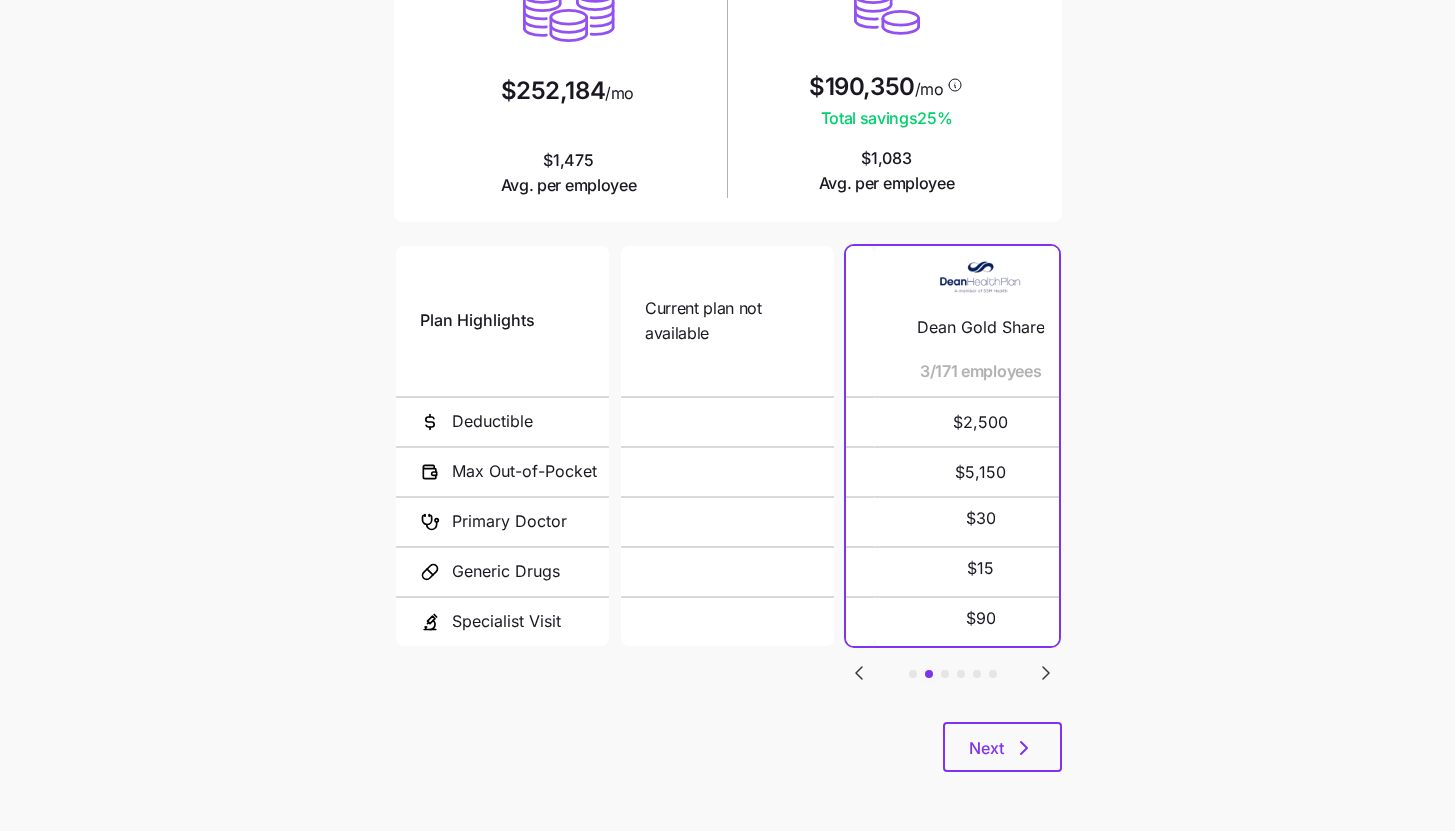 click 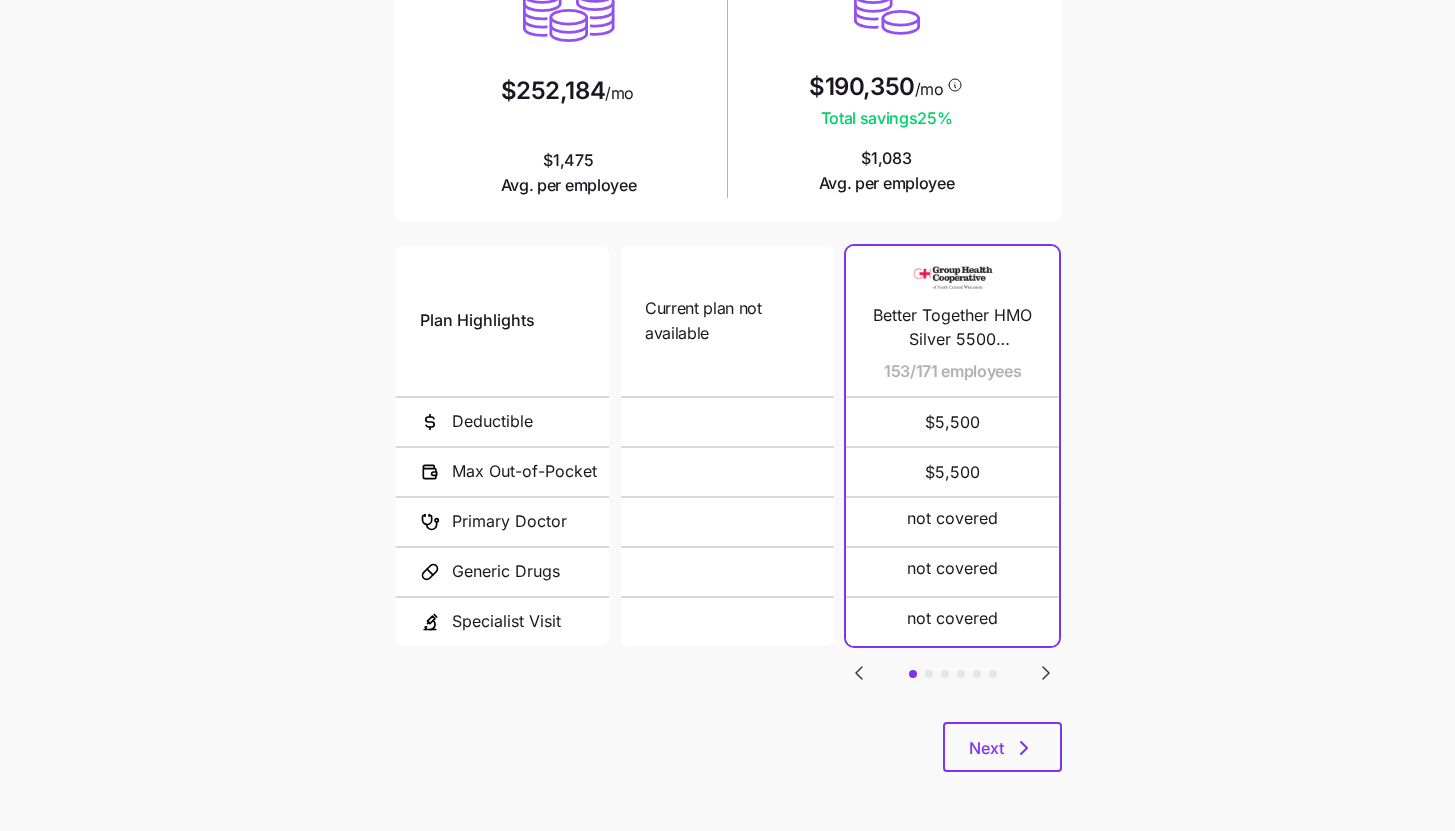 click 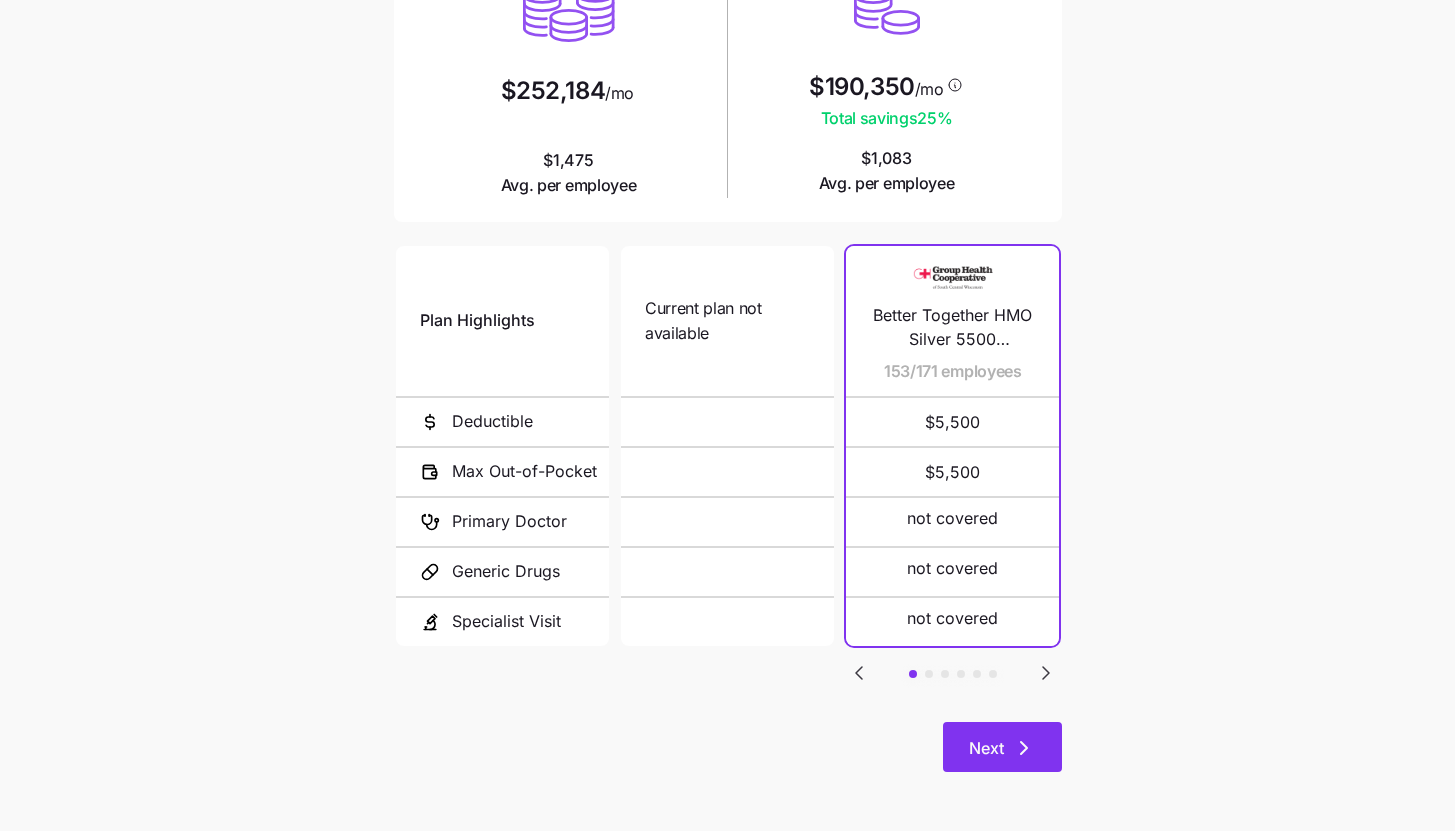 click on "Next" at bounding box center (1002, 748) 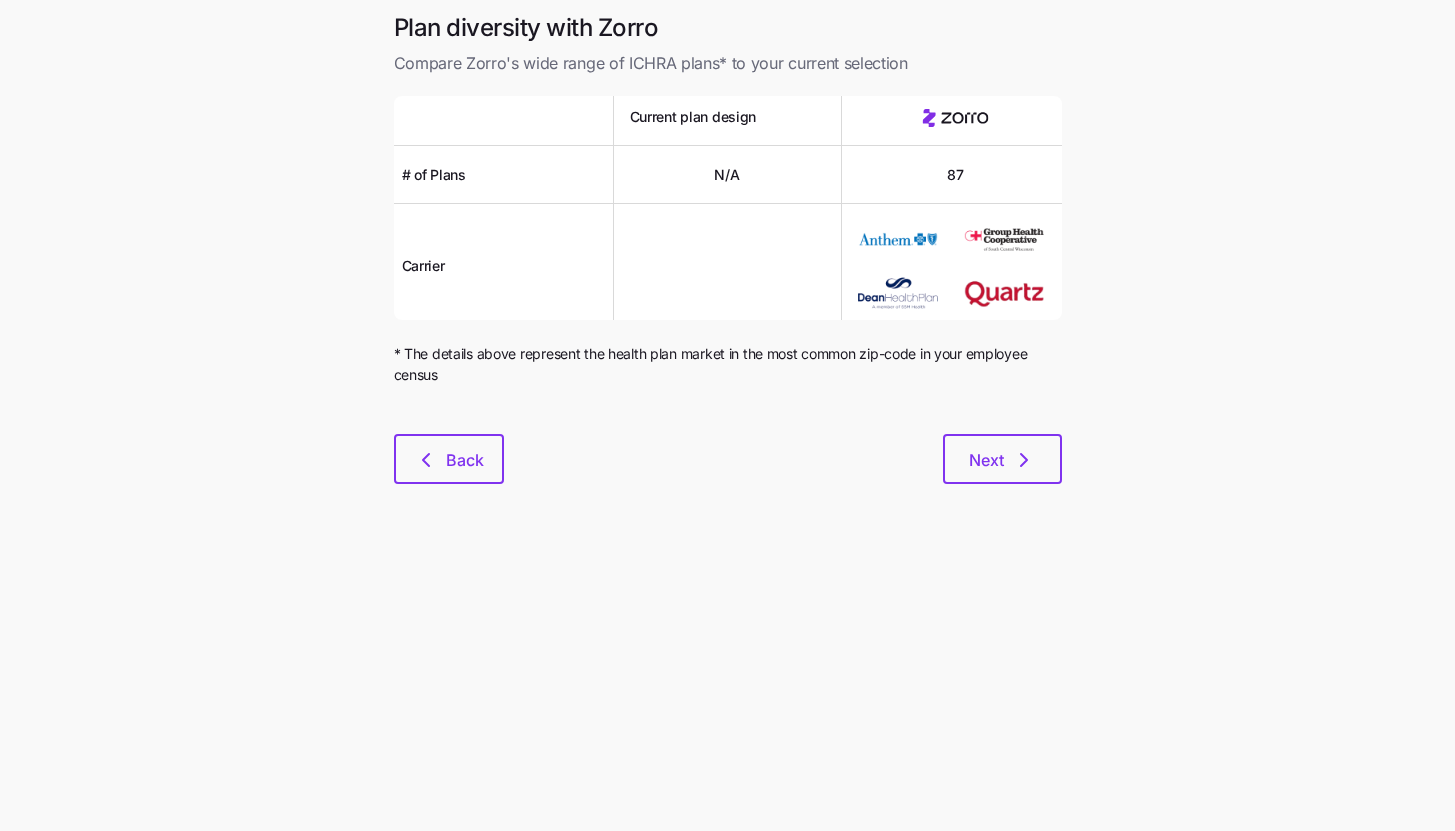 scroll, scrollTop: 0, scrollLeft: 0, axis: both 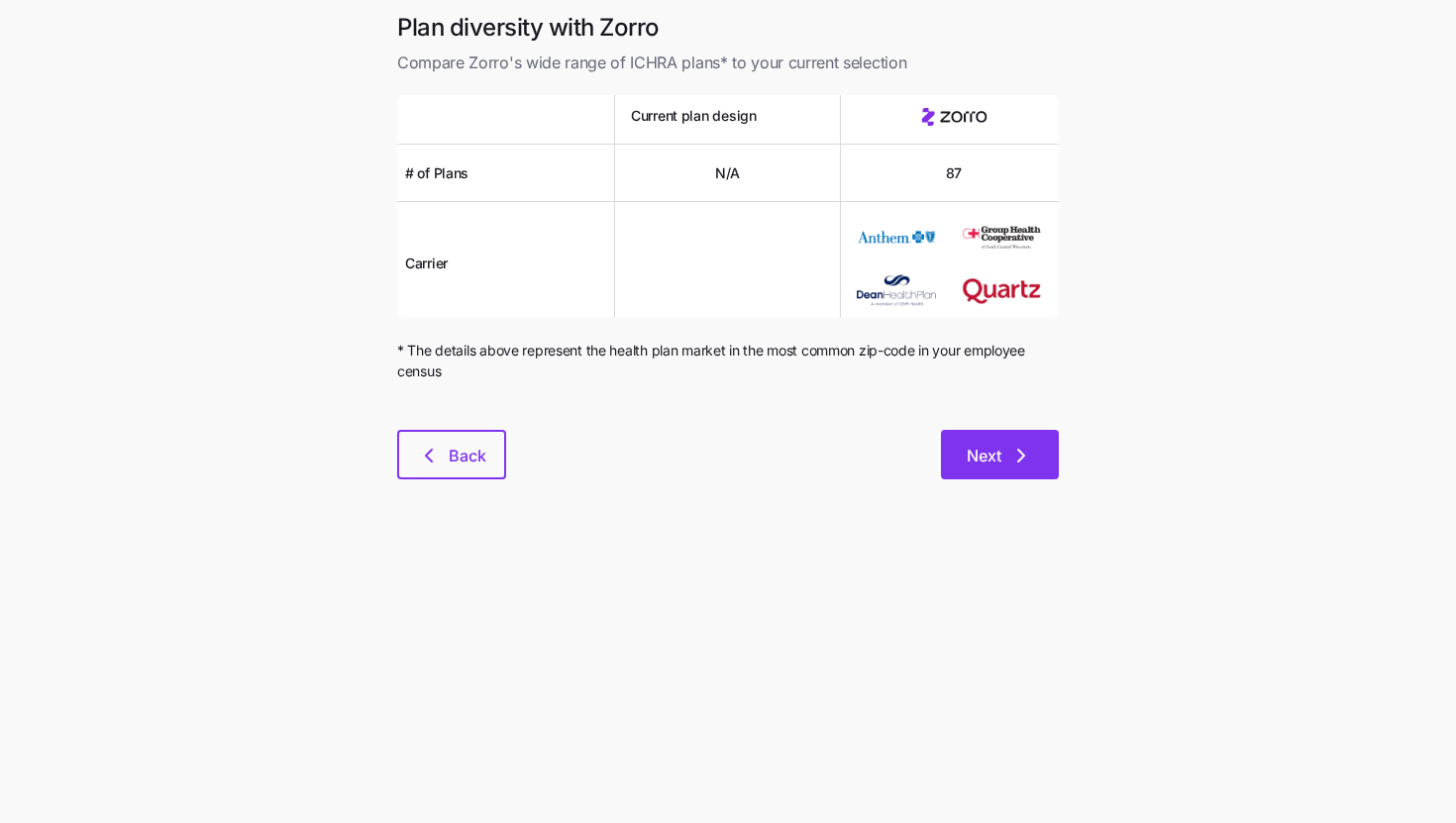 click on "Next" at bounding box center [999, 455] 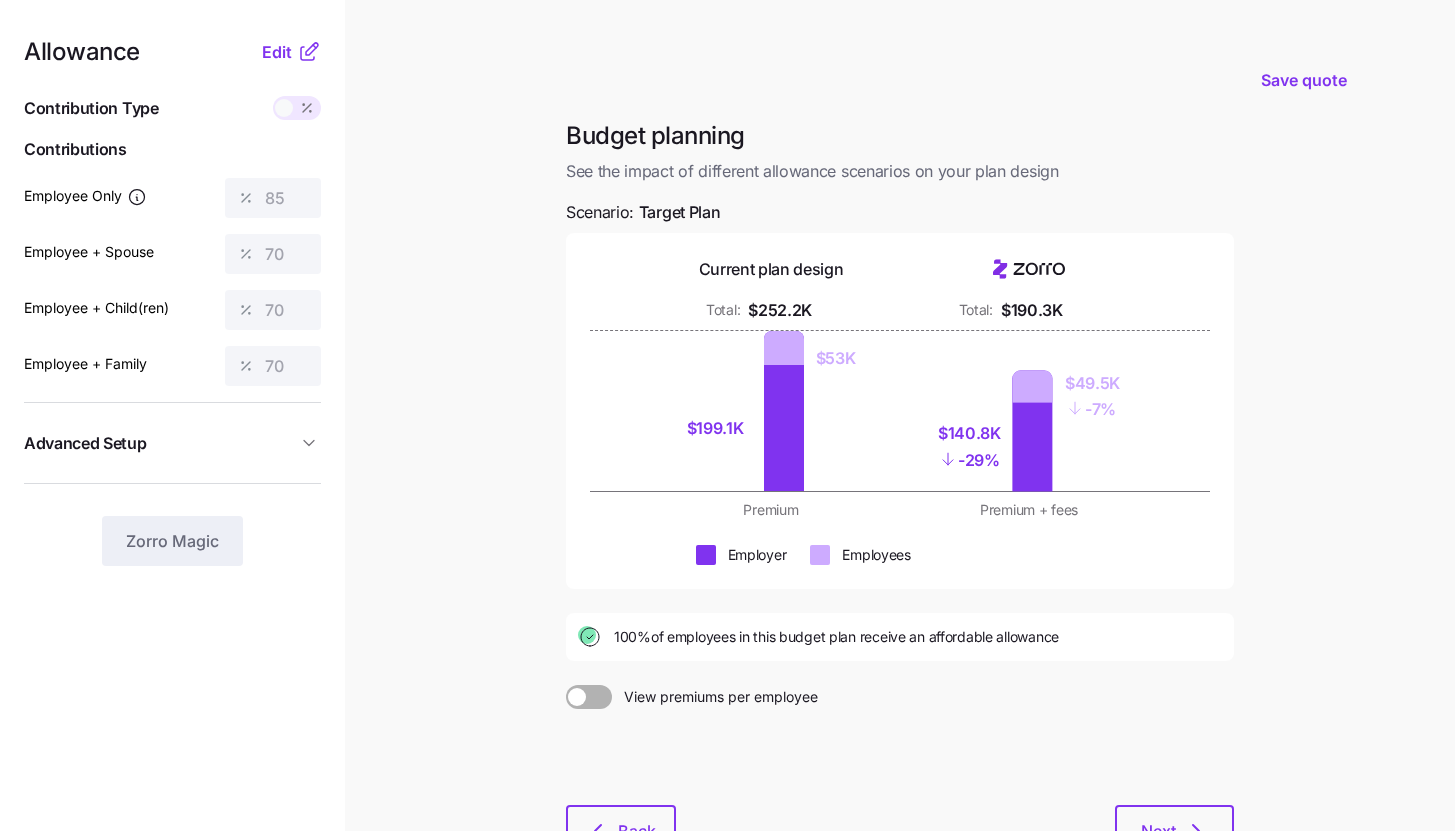 scroll, scrollTop: 152, scrollLeft: 0, axis: vertical 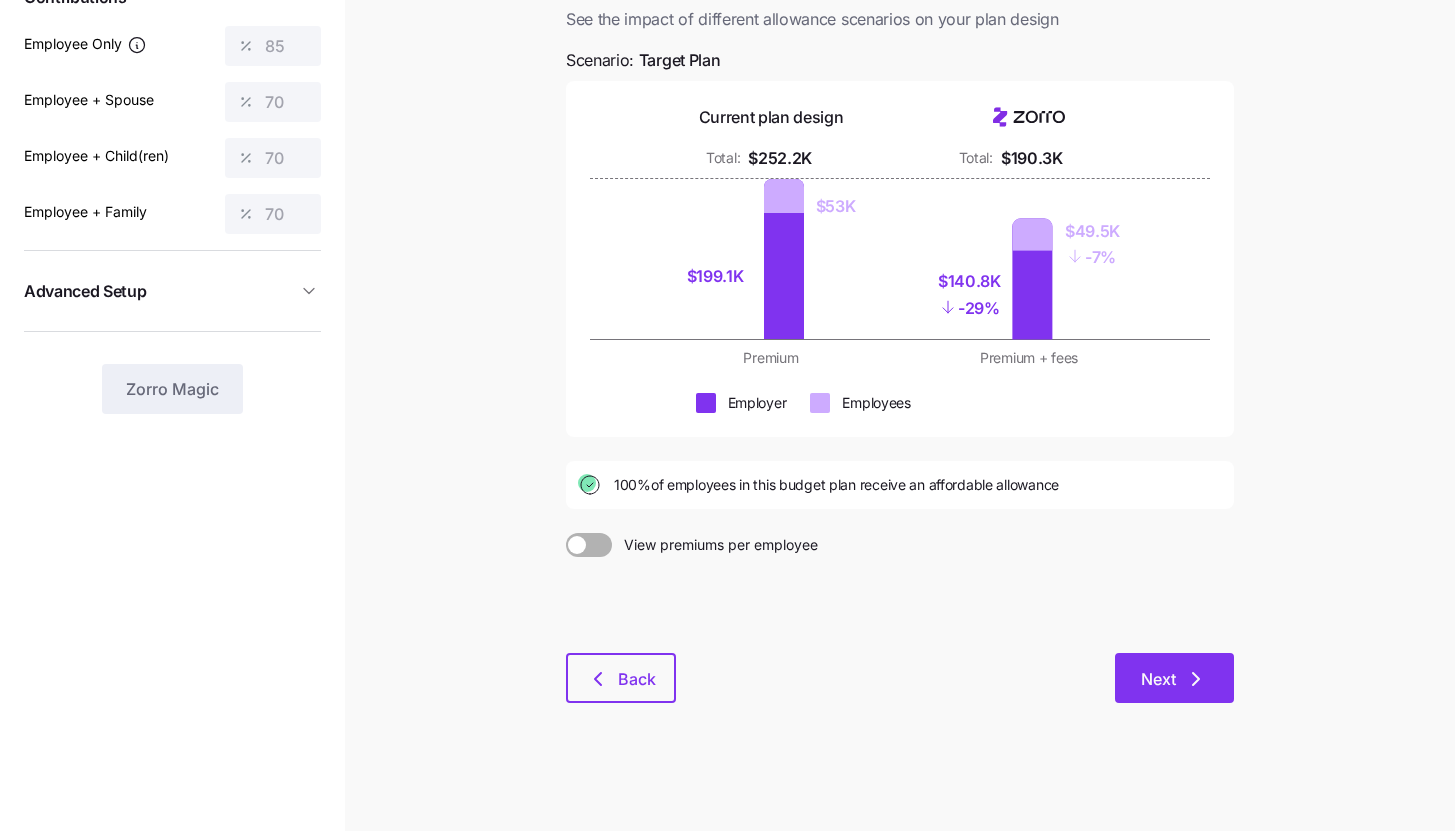 click on "Next" at bounding box center (1174, 678) 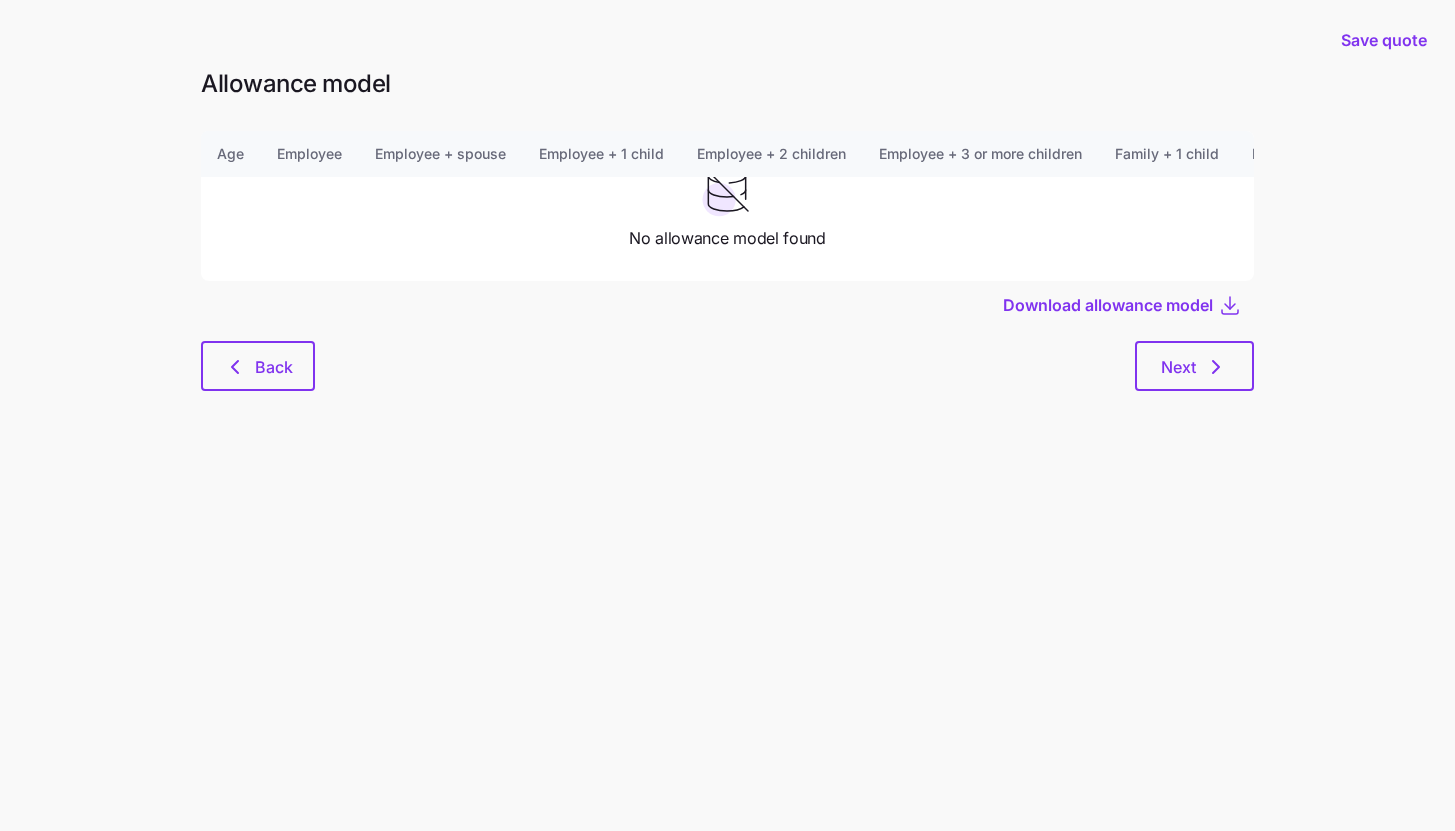 scroll, scrollTop: 0, scrollLeft: 0, axis: both 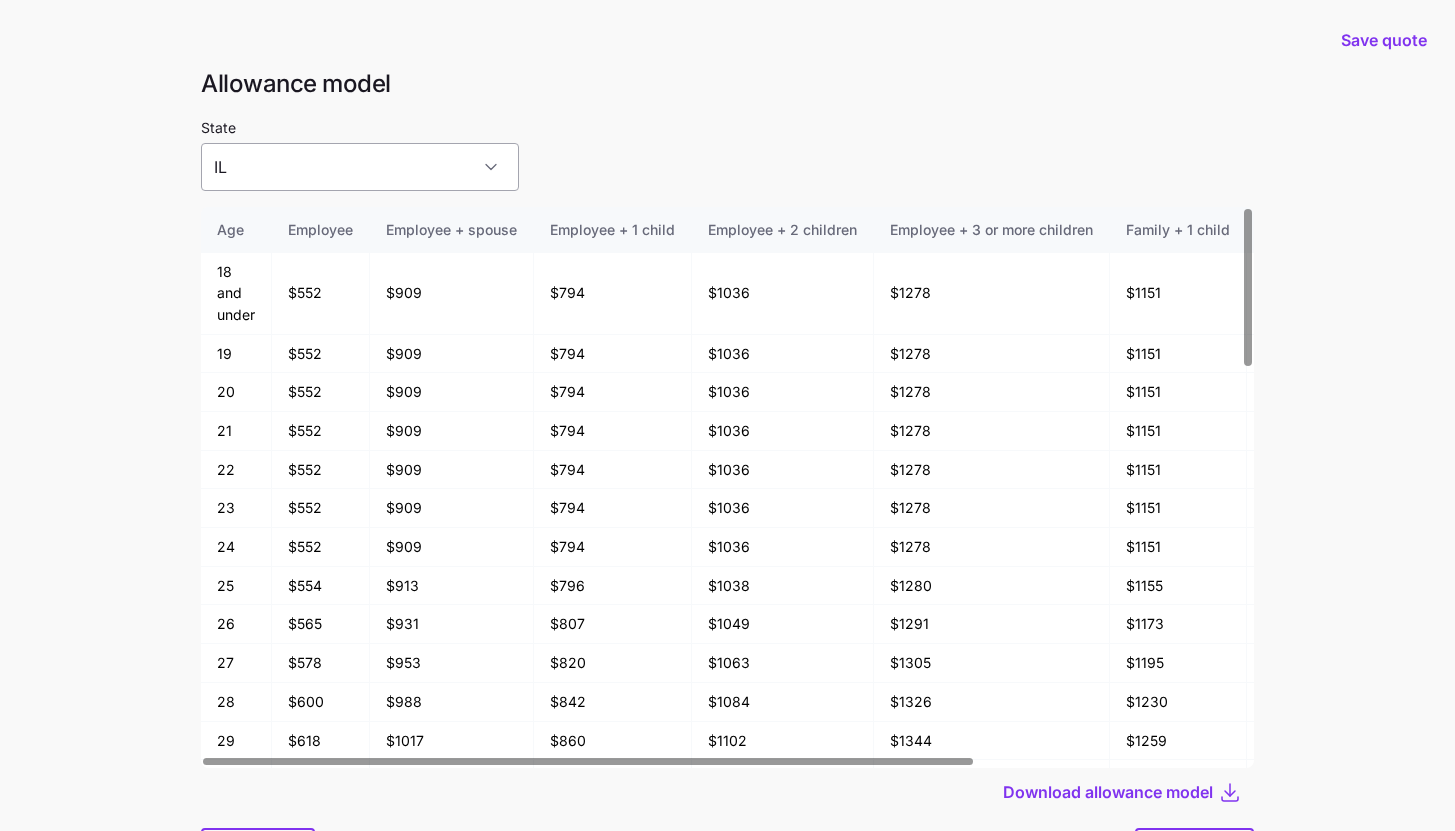 click on "IL" at bounding box center (360, 167) 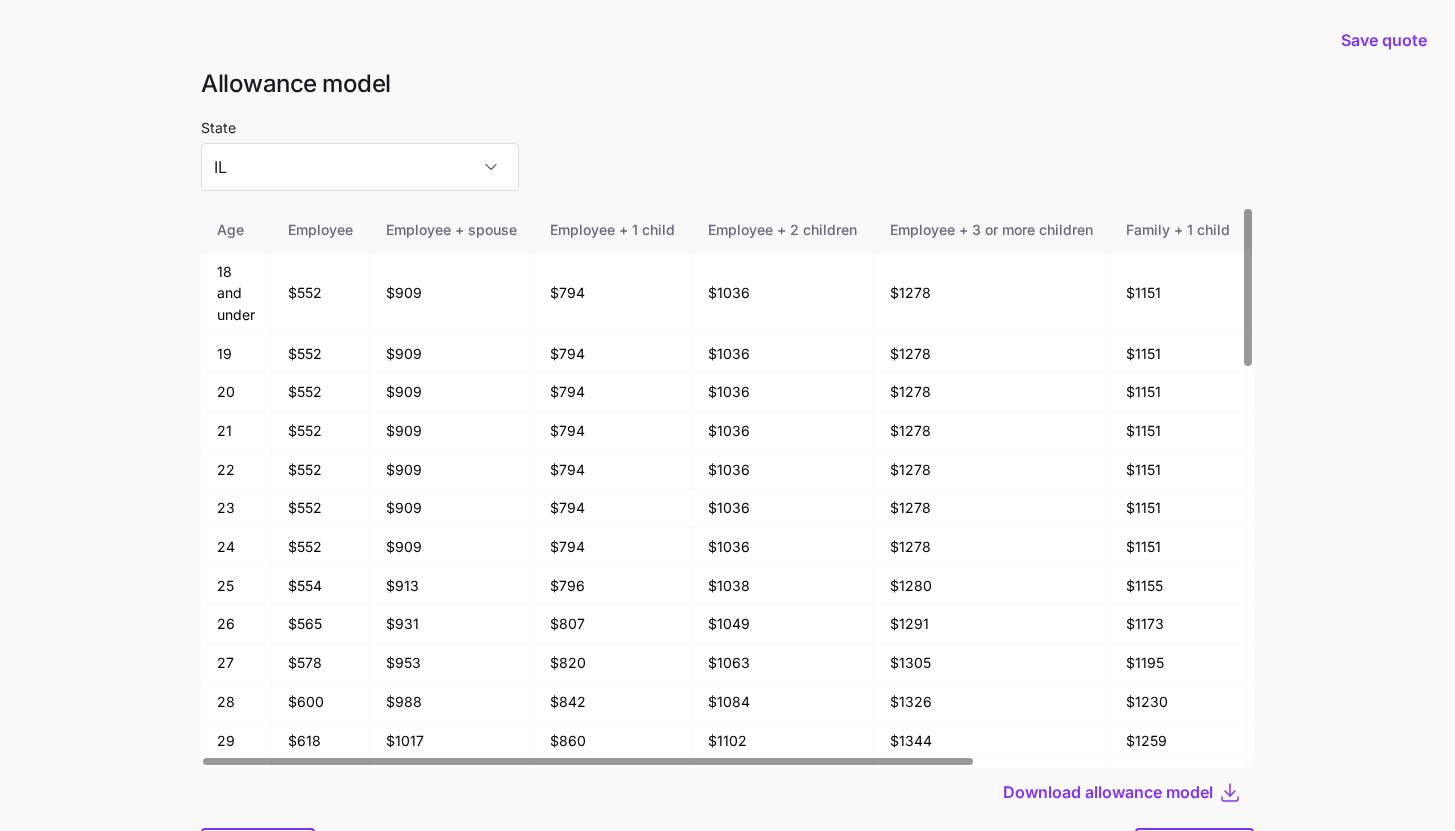 click on "State IL" at bounding box center (727, 153) 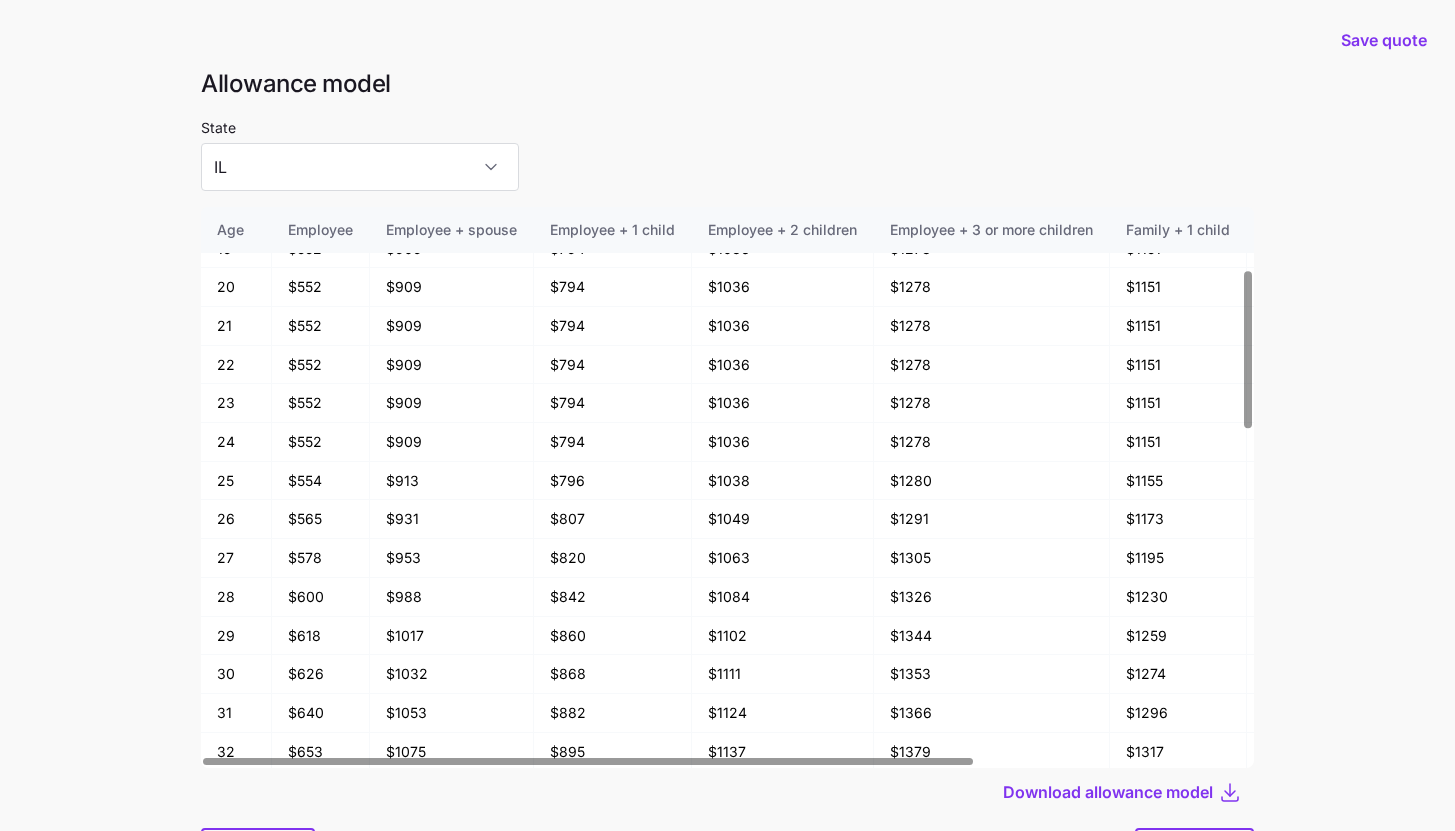 scroll, scrollTop: 370, scrollLeft: 0, axis: vertical 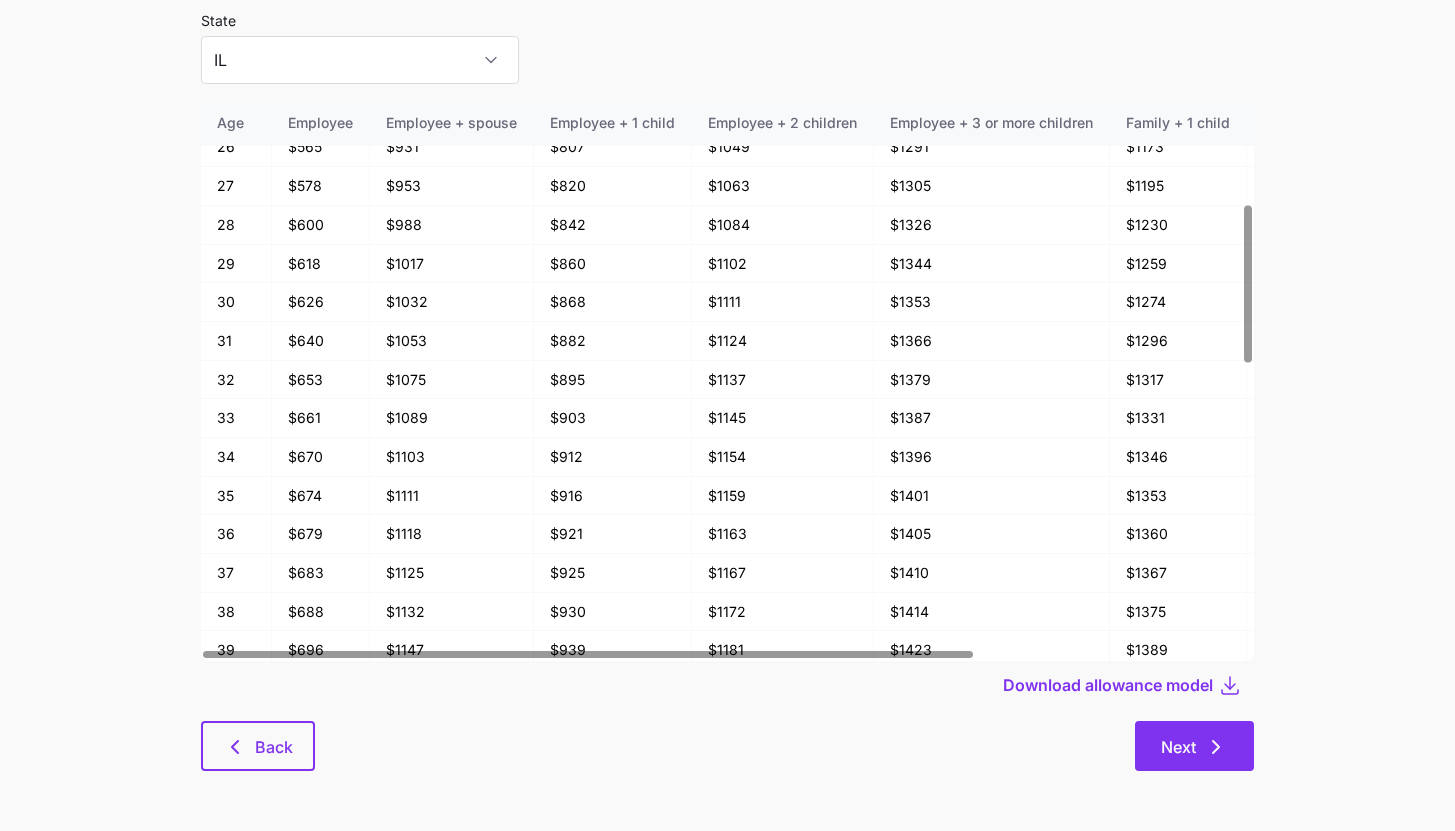 click on "Next" at bounding box center (1194, 746) 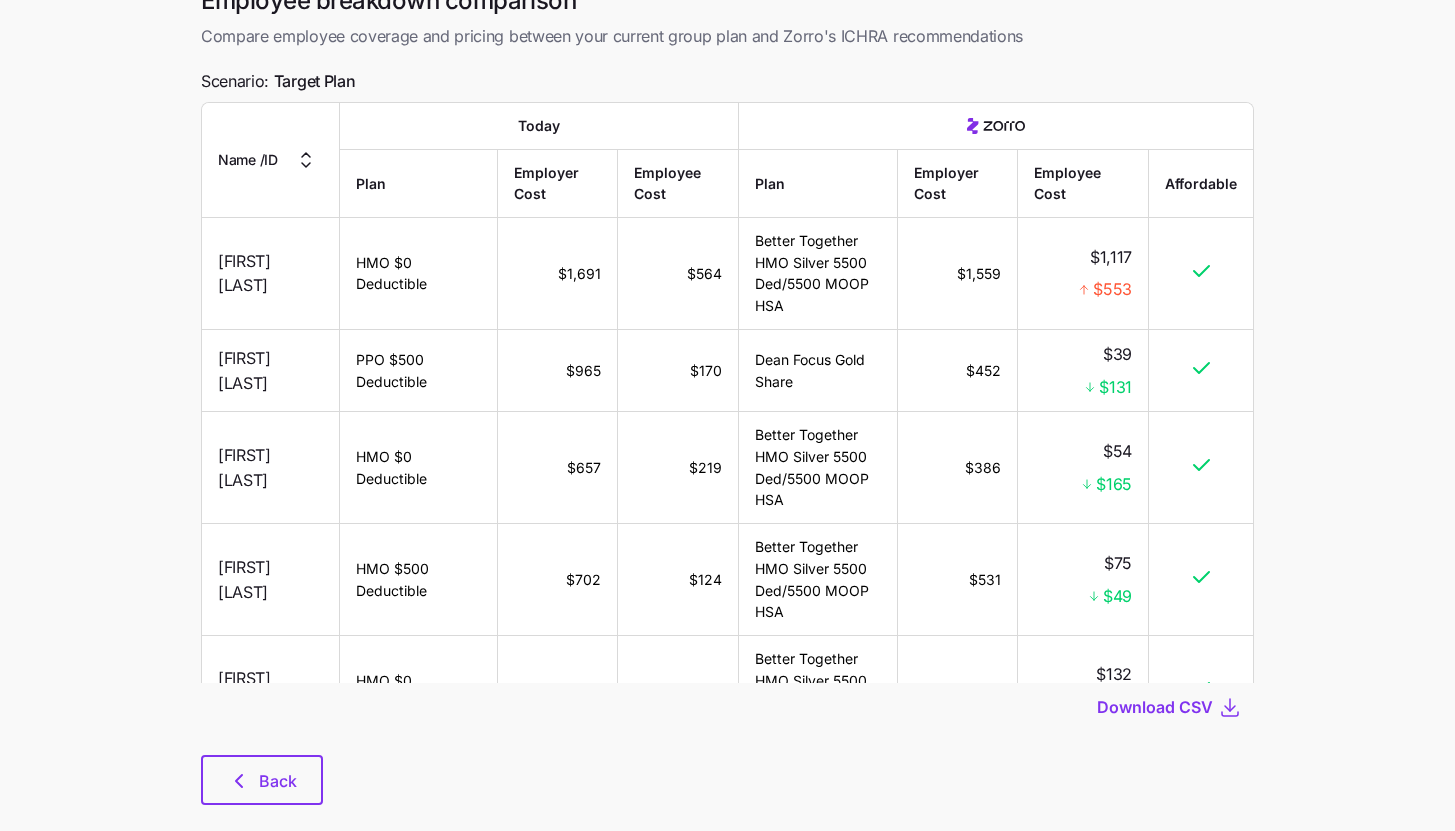 scroll, scrollTop: 0, scrollLeft: 0, axis: both 